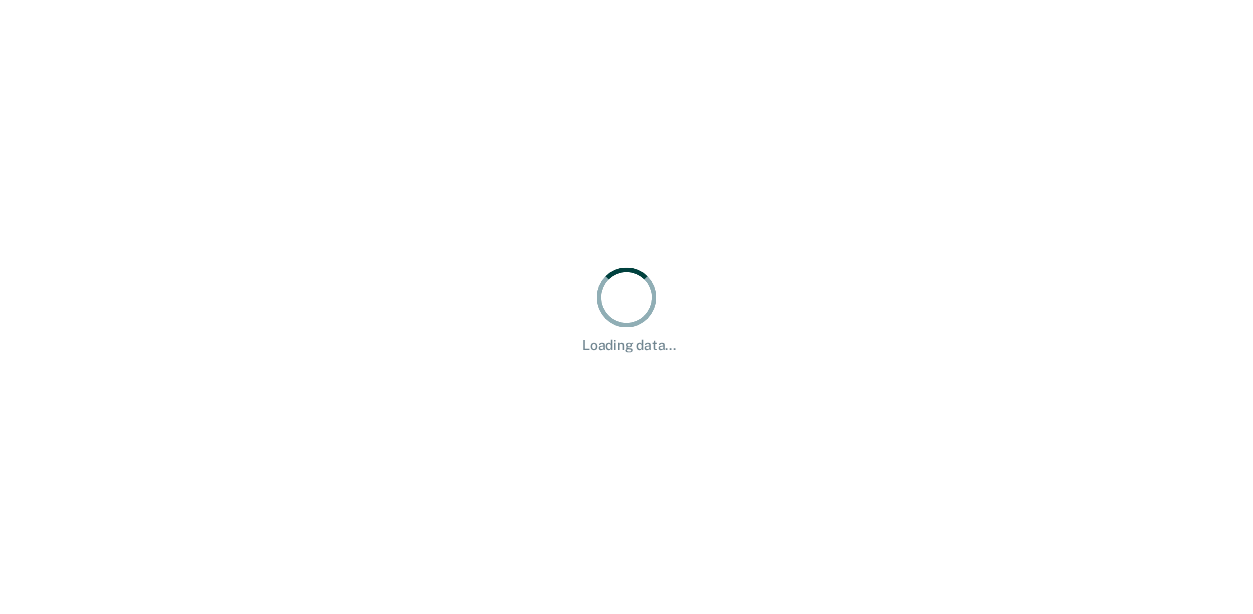 scroll, scrollTop: 0, scrollLeft: 0, axis: both 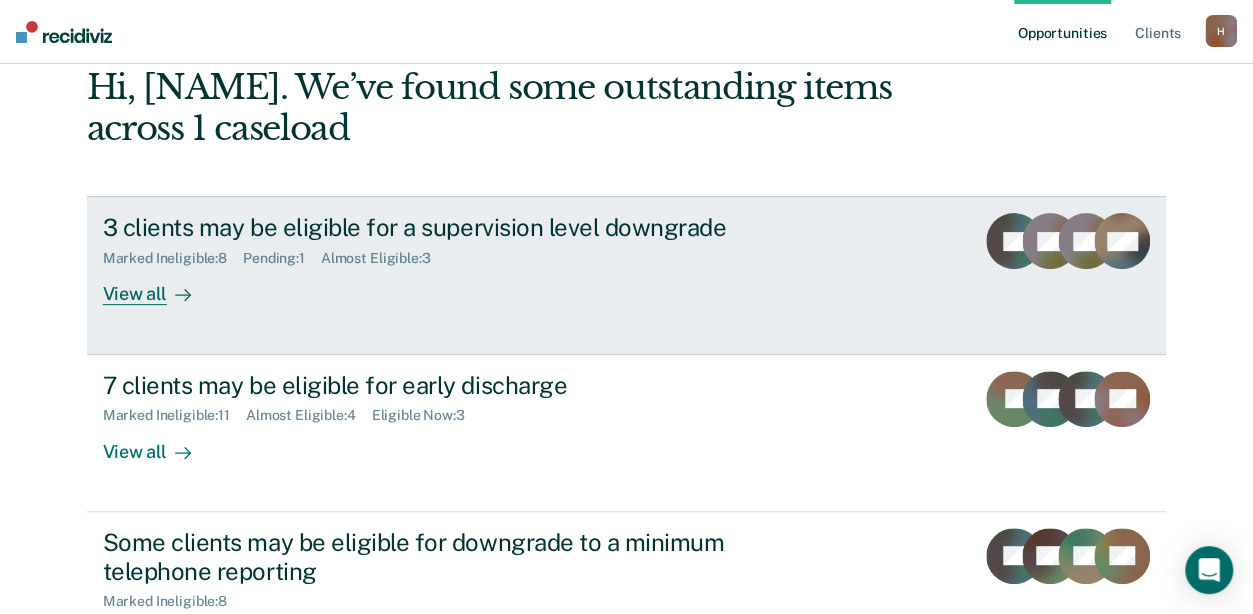 click on "View all" at bounding box center (159, 286) 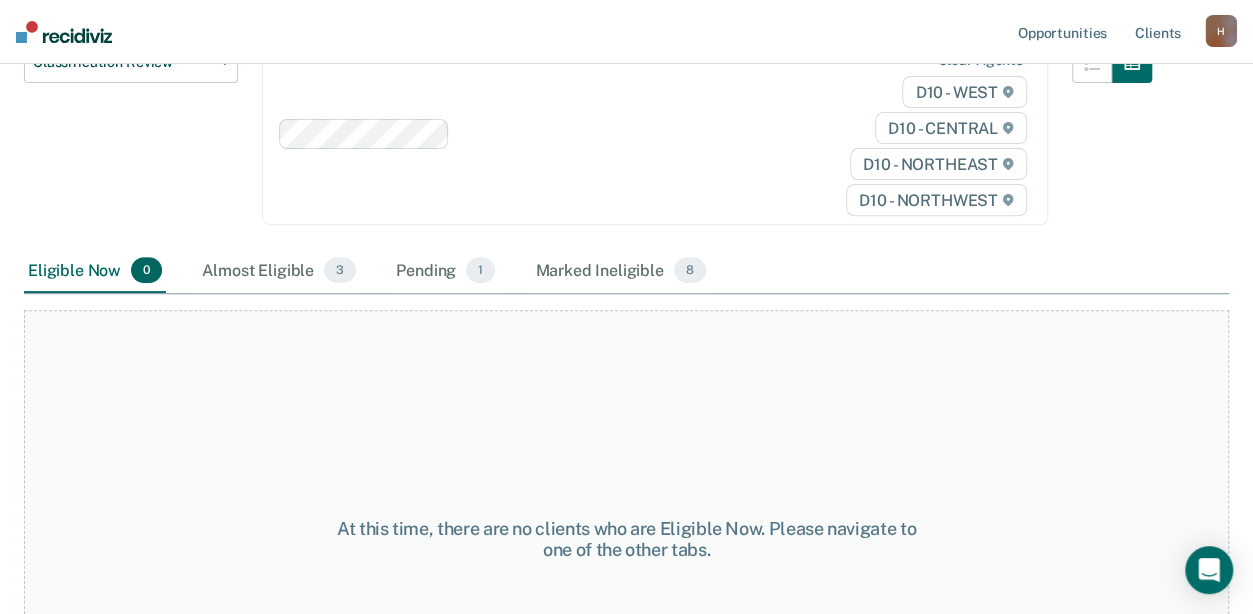 scroll, scrollTop: 300, scrollLeft: 0, axis: vertical 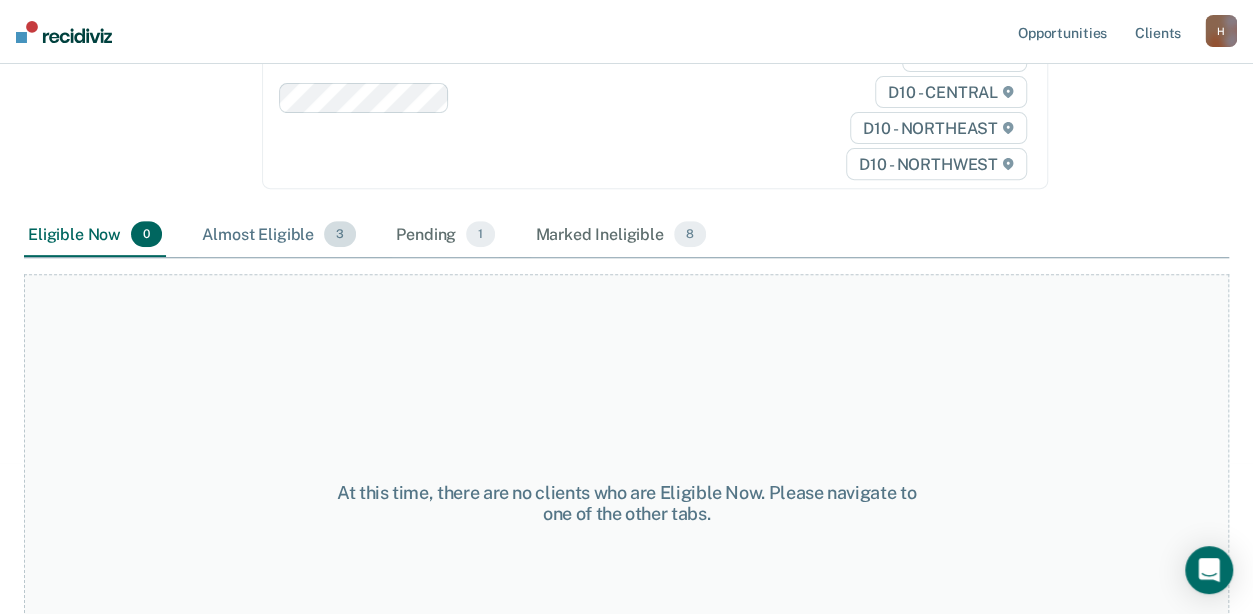 click on "Almost Eligible 3" at bounding box center (279, 235) 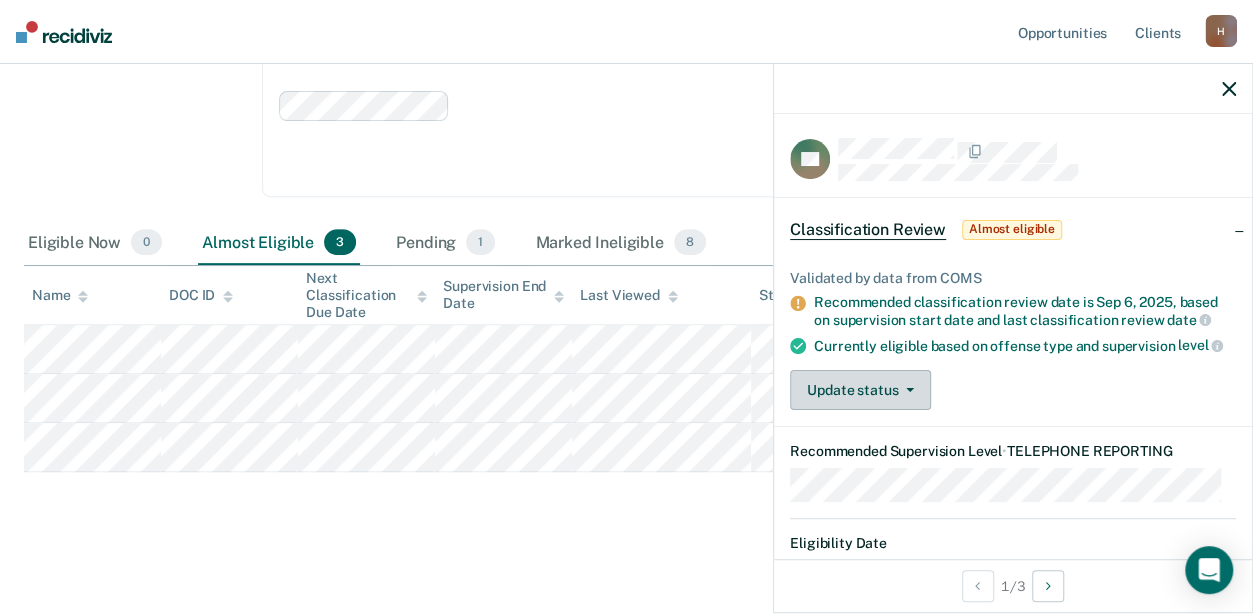 click on "Update status" at bounding box center (860, 390) 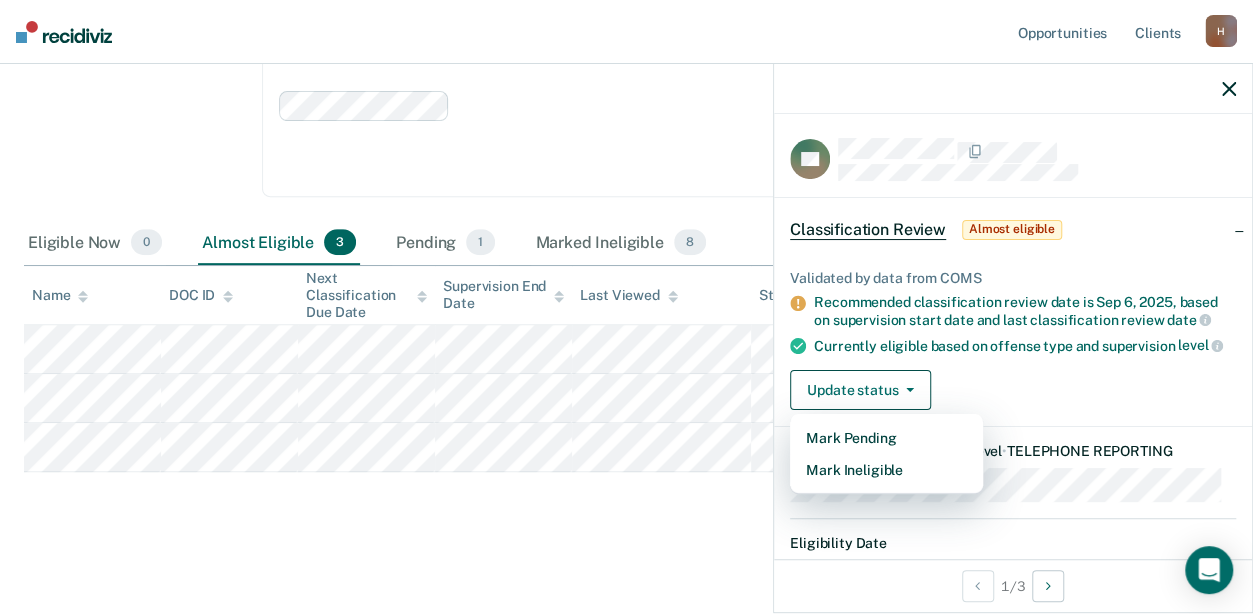 click on "Update status Mark Pending Mark Ineligible" at bounding box center (1013, 390) 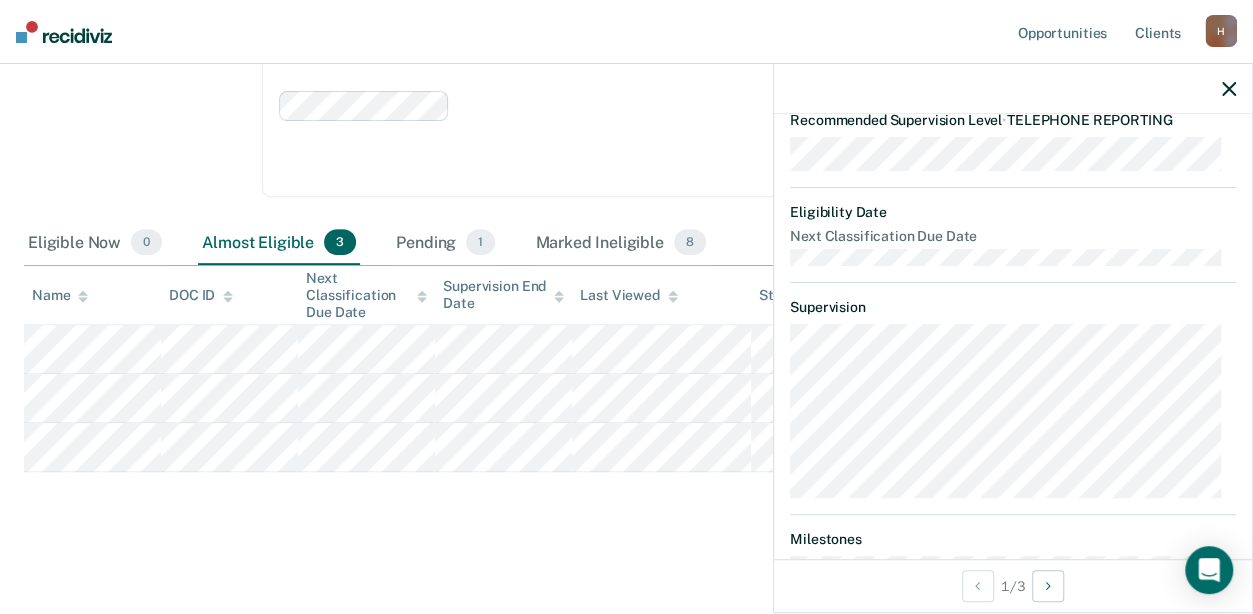scroll, scrollTop: 300, scrollLeft: 0, axis: vertical 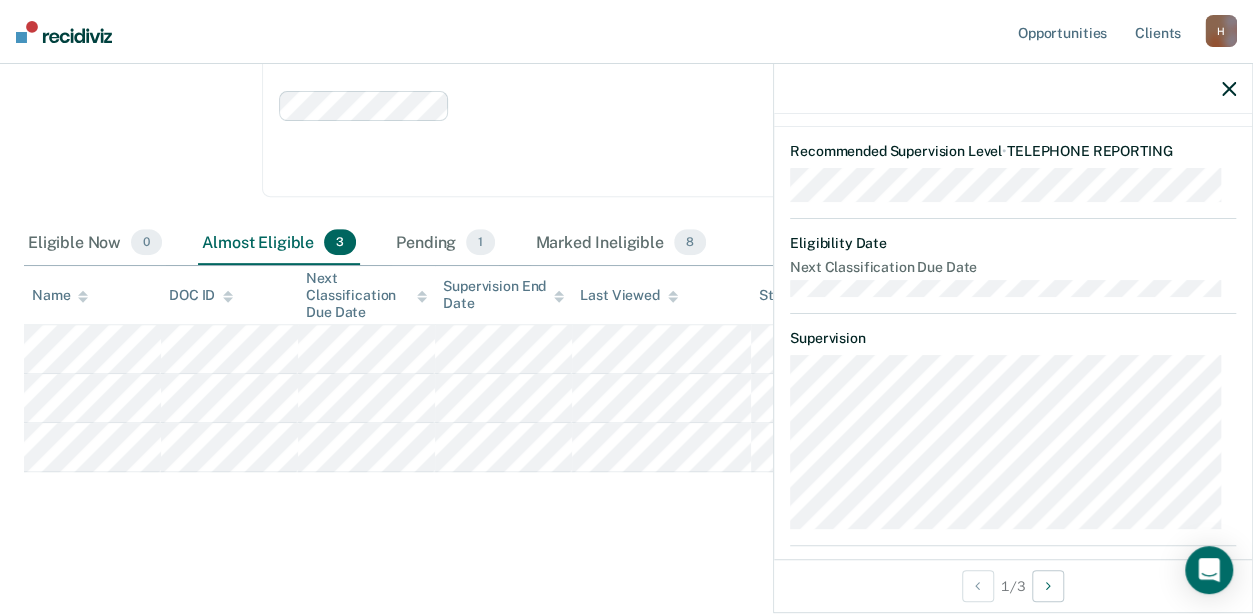 click on "Classification Review   This alert helps staff identify clients due or overdue for a classification review, which are generally mandated after six months of supervision and at six-month intervals thereafter, though some clients must receive a classification review earlier than six months by policy. Agents may reconsider the supervision level for a client based on developments in their case and behavior; per FOA Field Memorandum 2023-211, agents are presumptively required to downgrade clients’ supervision level during each classification review, provided that they have “satisfactorily completed” the prior six months on supervision. Review clients who meet the time threshold for classification review as per OP 06.04.130I and downgrade their supervision level in COMS. Classification Review Classification Review Early Discharge Minimum Telephone Reporting Overdue for Discharge Supervision Level Mismatch Clear   agents D10 - WEST   D10 - CENTRAL   D10 - NORTHEAST   D10 - NORTHWEST   Eligible Now 0 3 1 8" at bounding box center [626, 188] 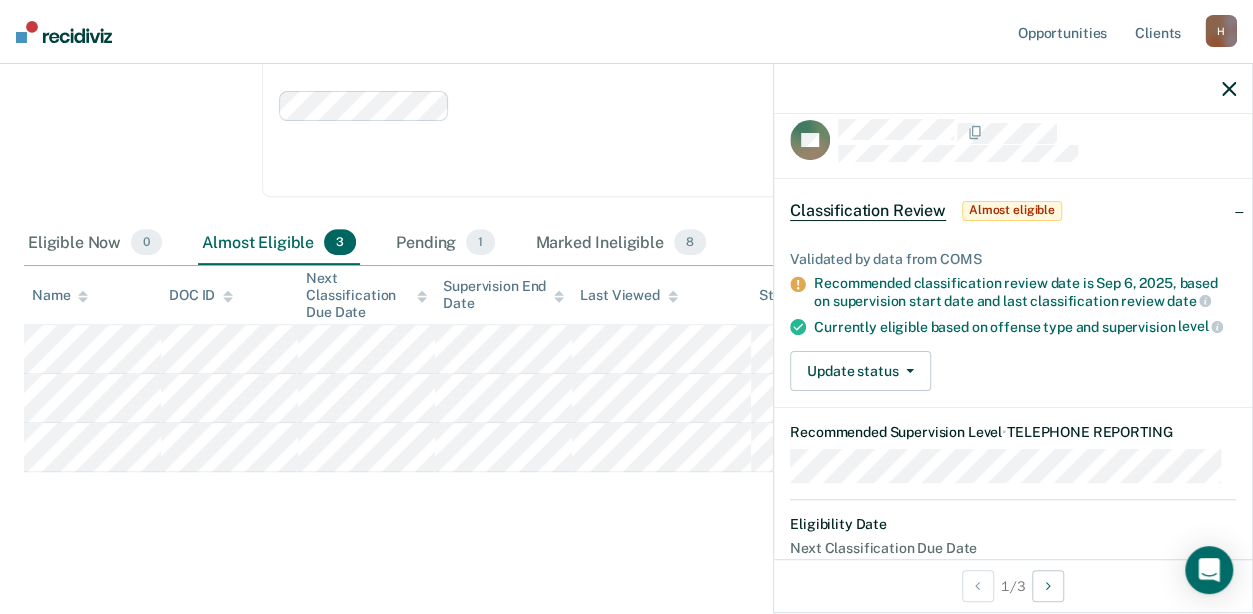 scroll, scrollTop: 0, scrollLeft: 0, axis: both 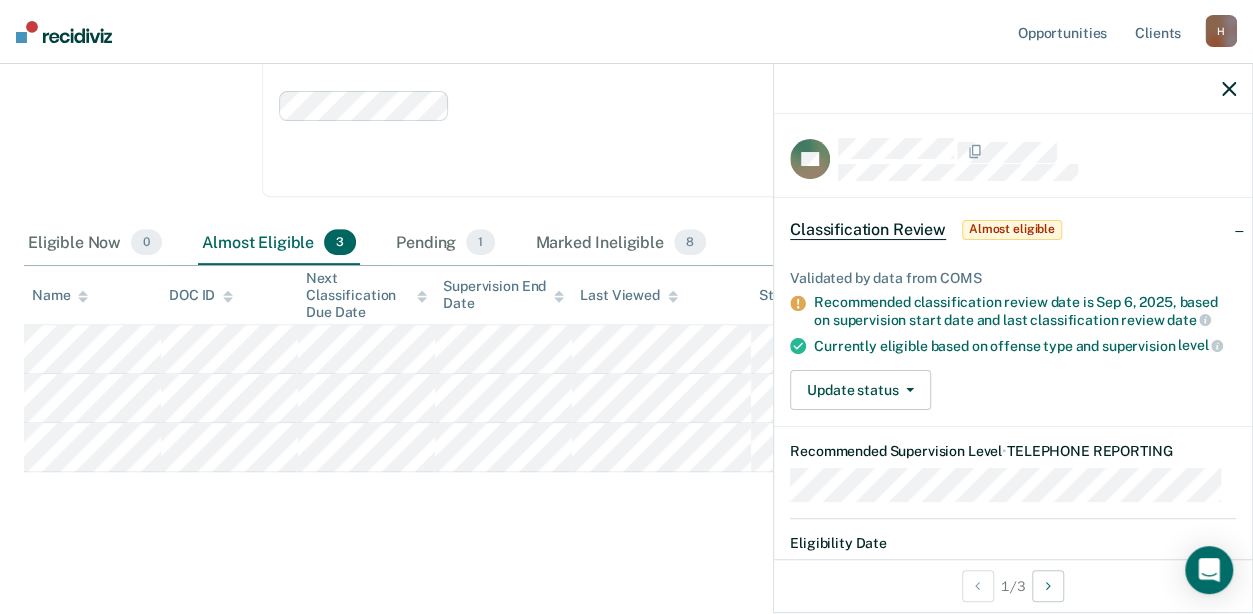 drag, startPoint x: 167, startPoint y: 540, endPoint x: 202, endPoint y: 533, distance: 35.69314 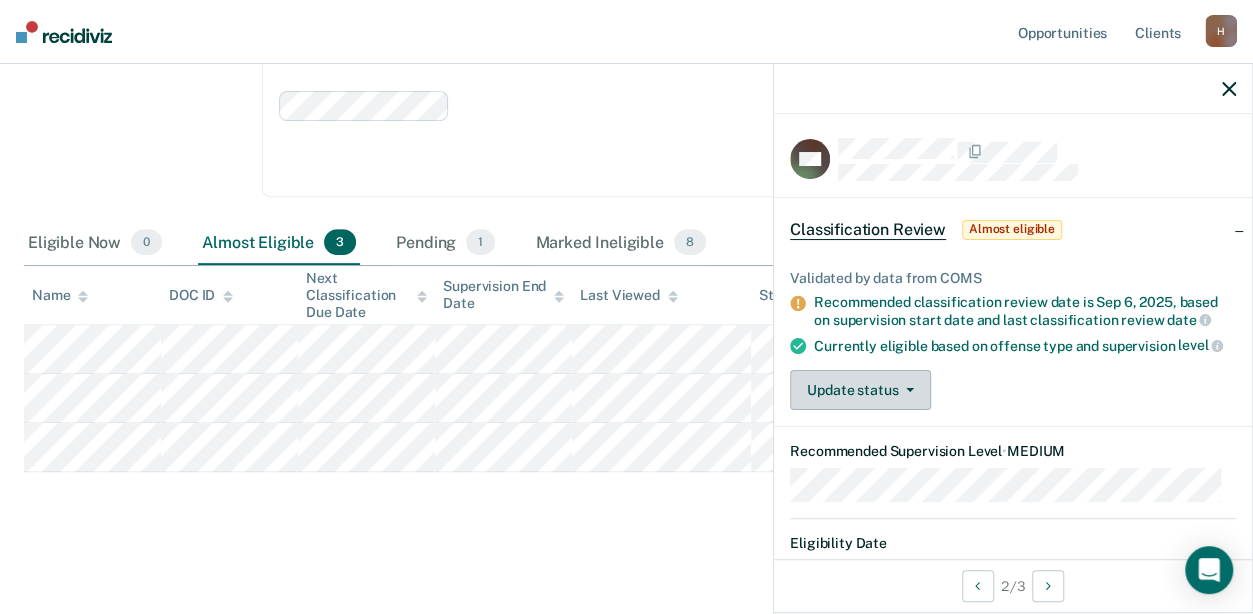 click on "Update status" at bounding box center (860, 390) 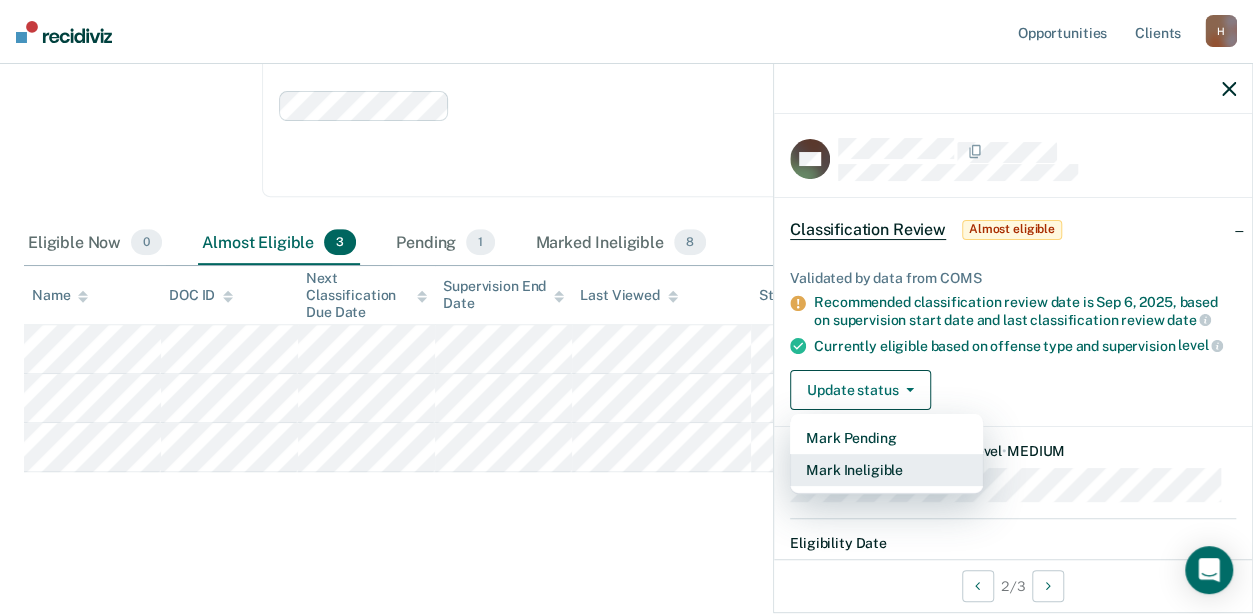 click on "Mark Ineligible" at bounding box center [886, 470] 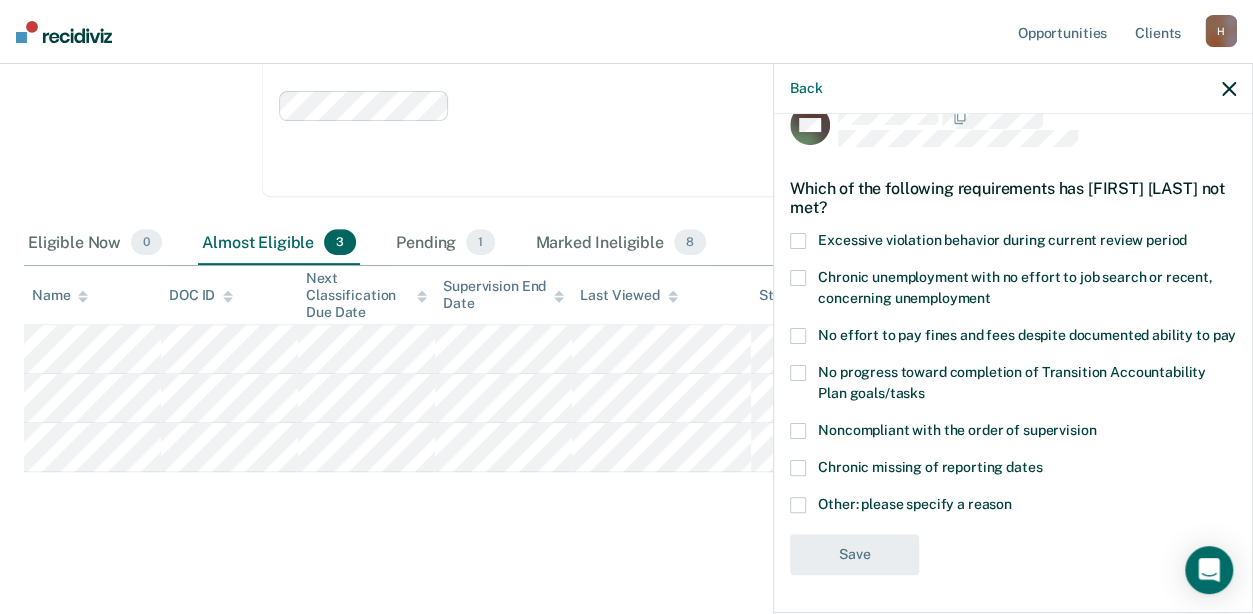 scroll, scrollTop: 53, scrollLeft: 0, axis: vertical 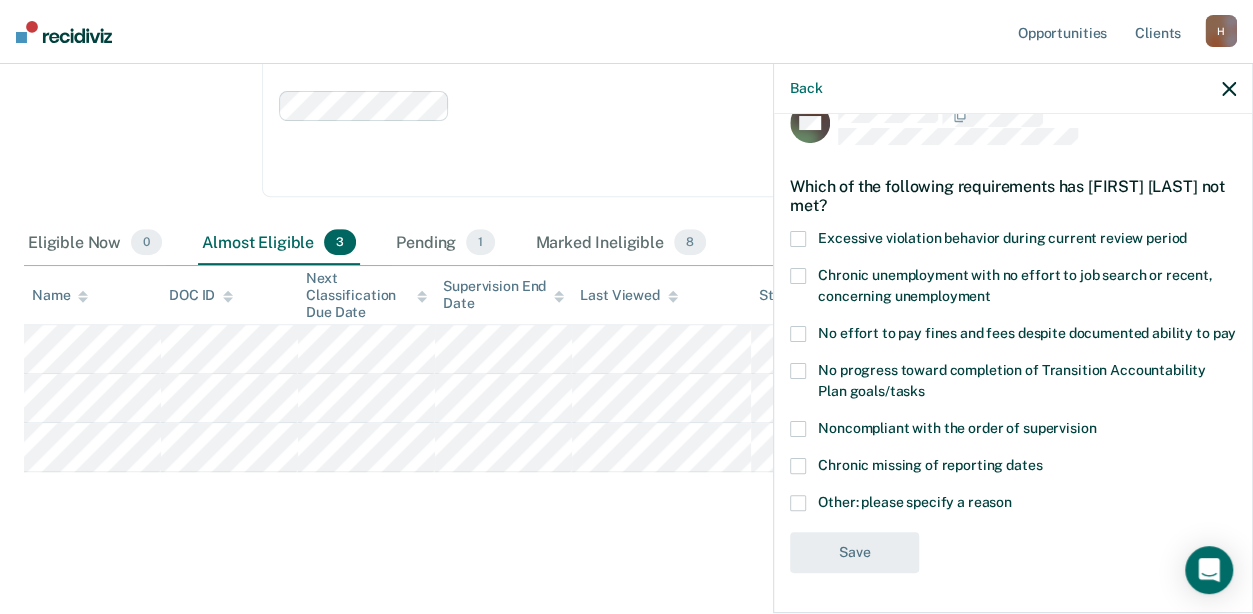 click on "Other: please specify a reason" at bounding box center [1013, 505] 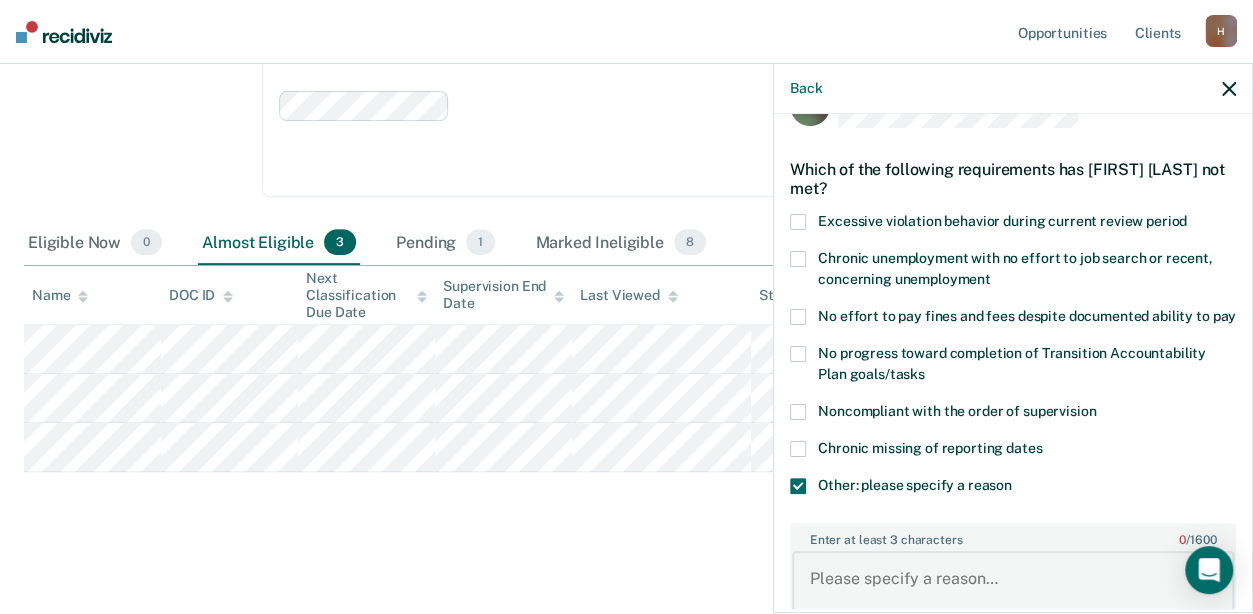 click on "Enter at least 3 characters 0  /  1600" at bounding box center (1013, 588) 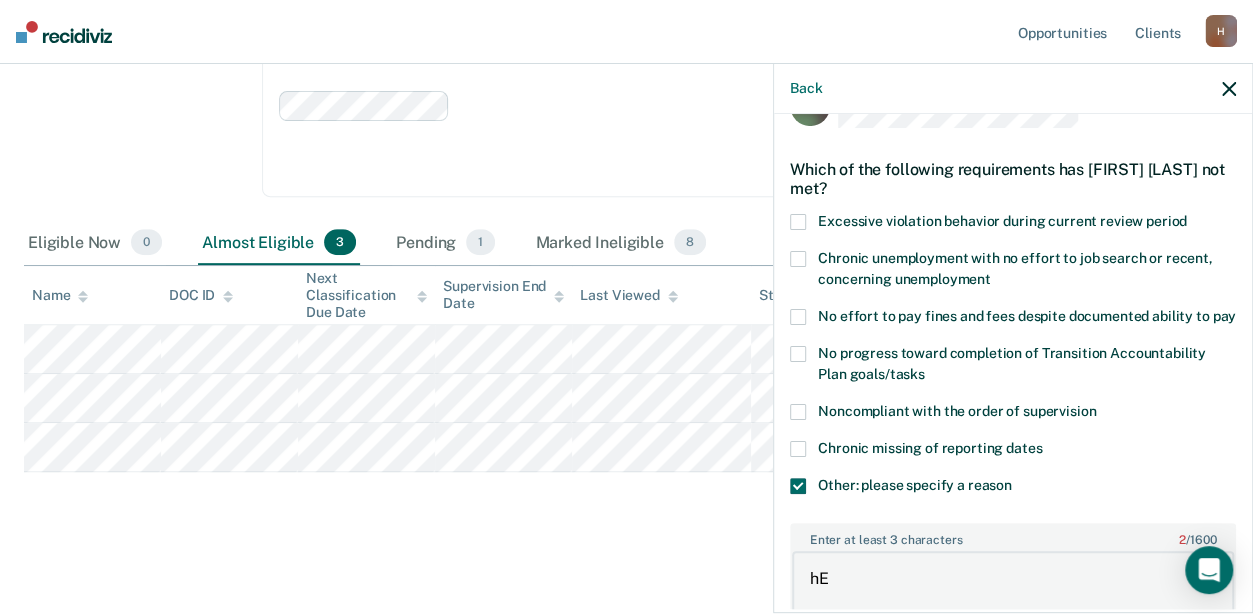 type on "h" 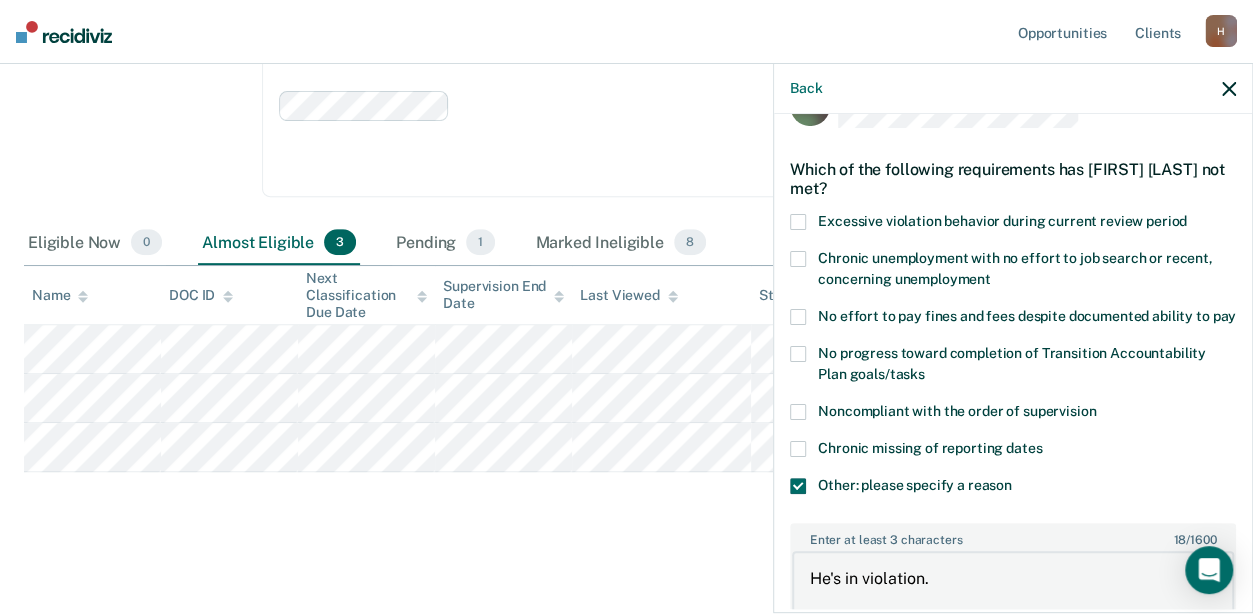 scroll, scrollTop: 60, scrollLeft: 0, axis: vertical 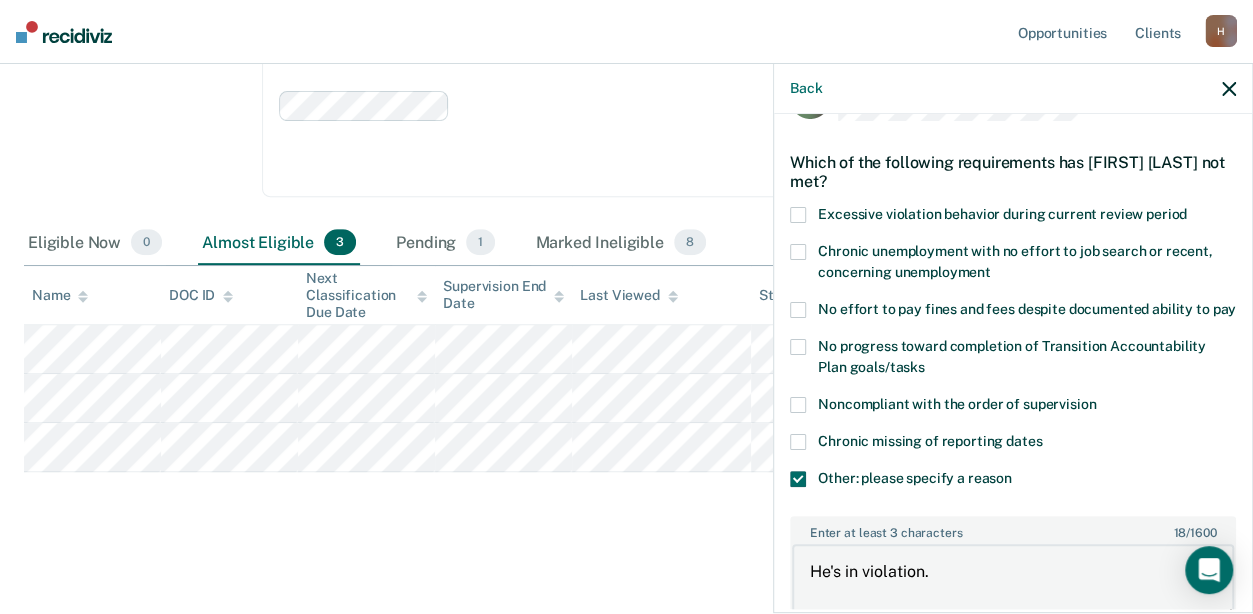 drag, startPoint x: 954, startPoint y: 602, endPoint x: 804, endPoint y: 591, distance: 150.40279 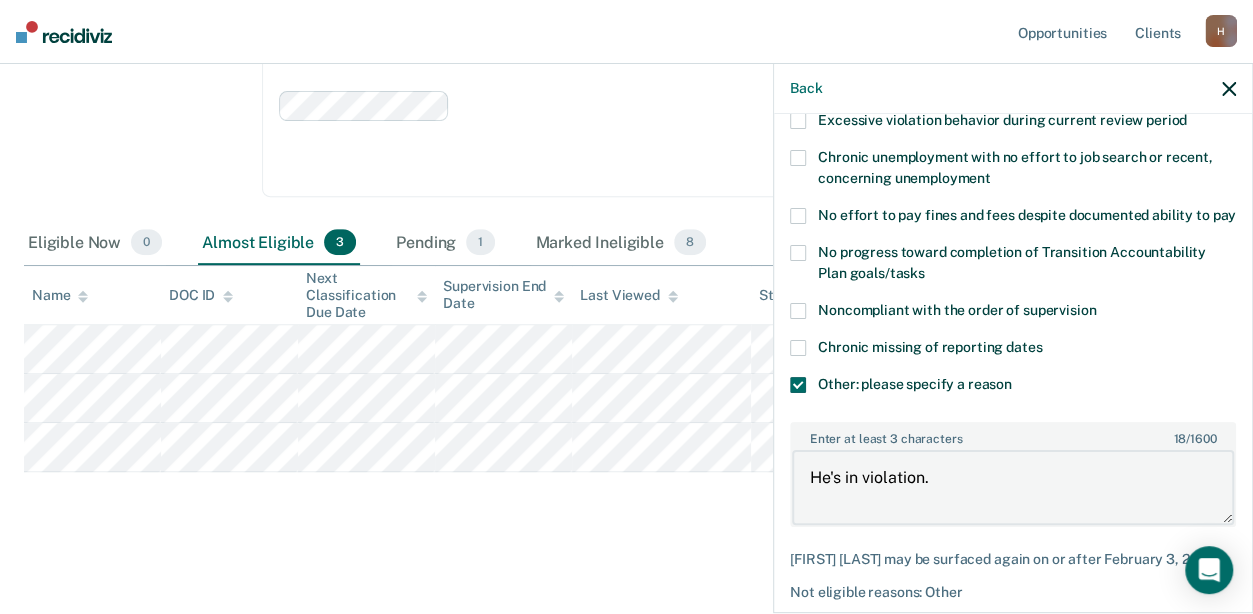 scroll, scrollTop: 256, scrollLeft: 0, axis: vertical 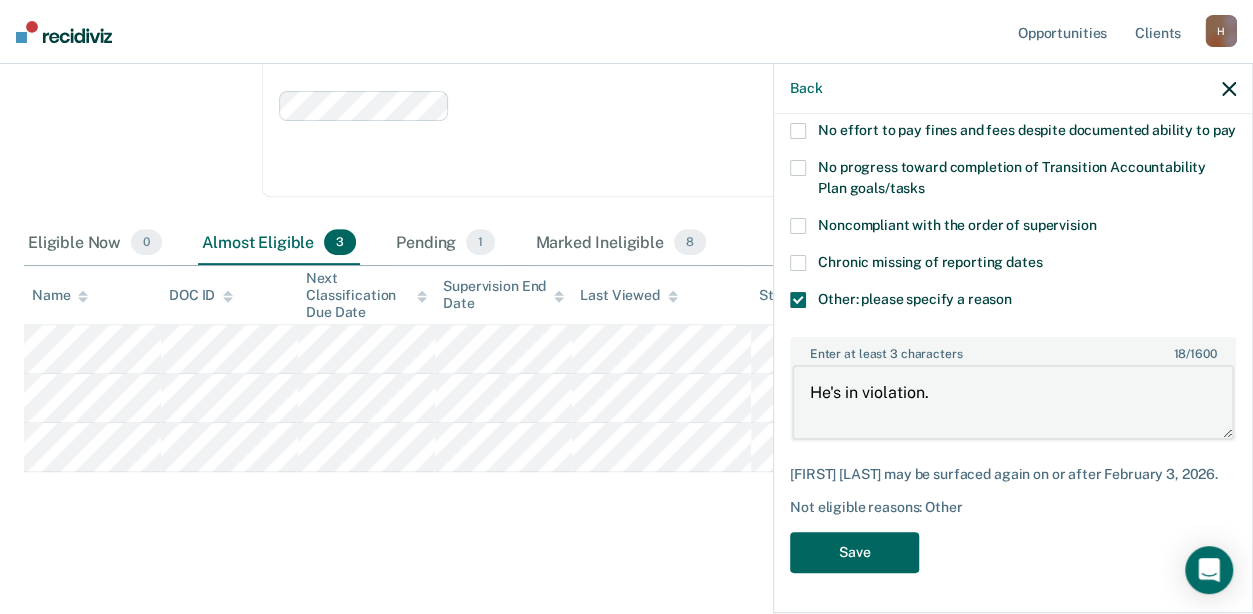 type on "He's in violation." 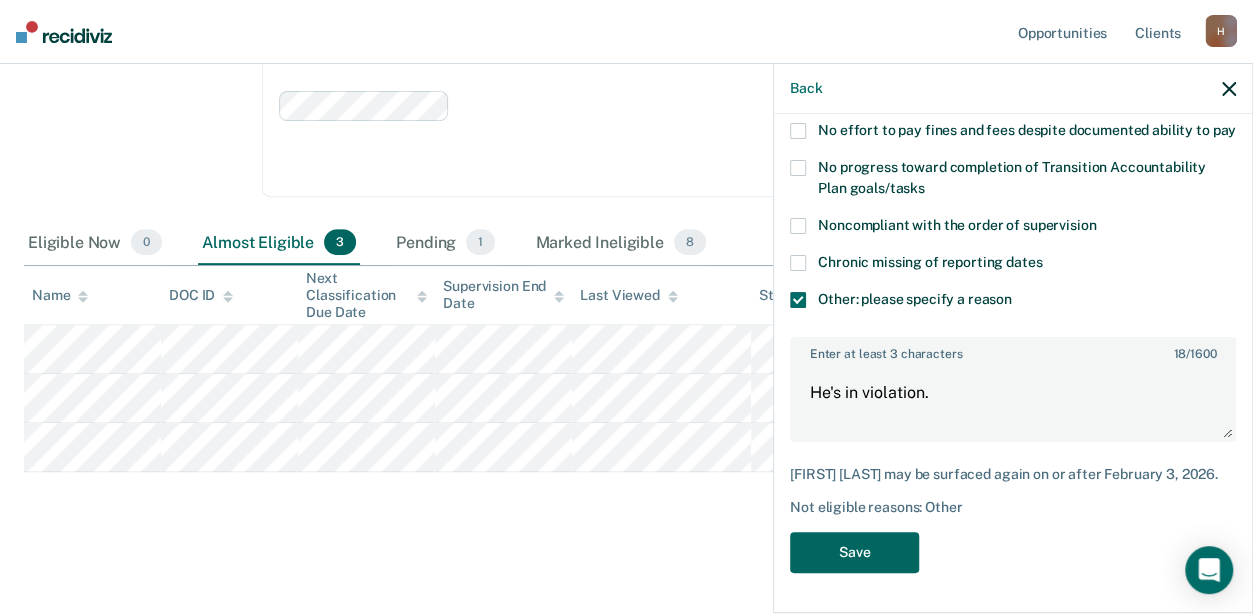 click on "Save" at bounding box center [854, 552] 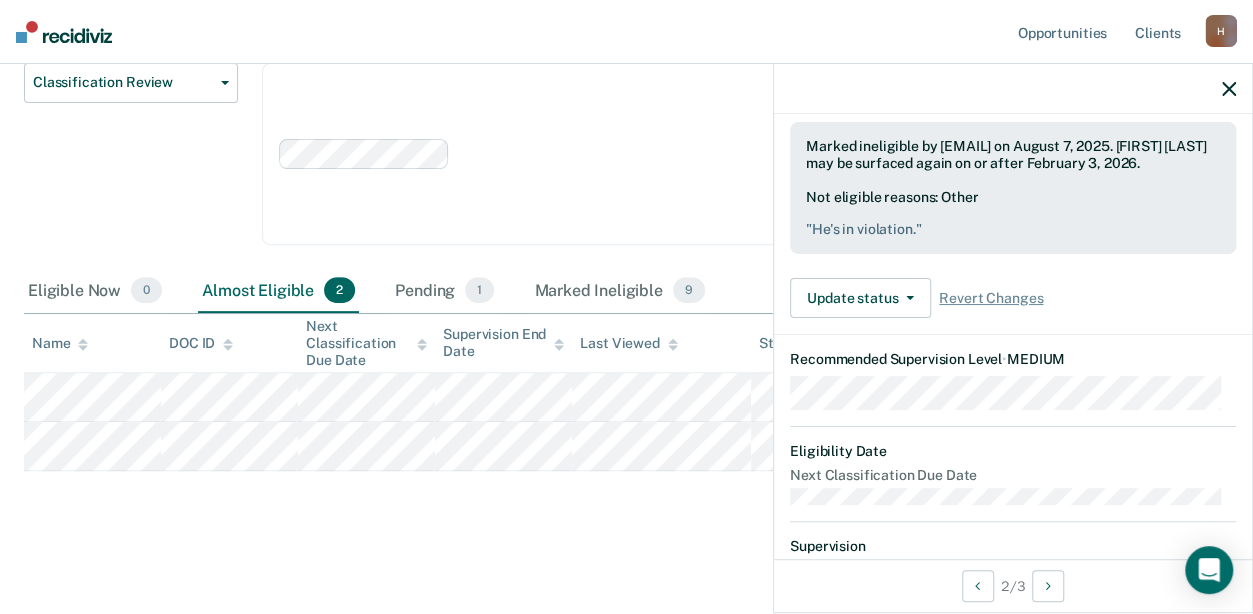 scroll, scrollTop: 76, scrollLeft: 0, axis: vertical 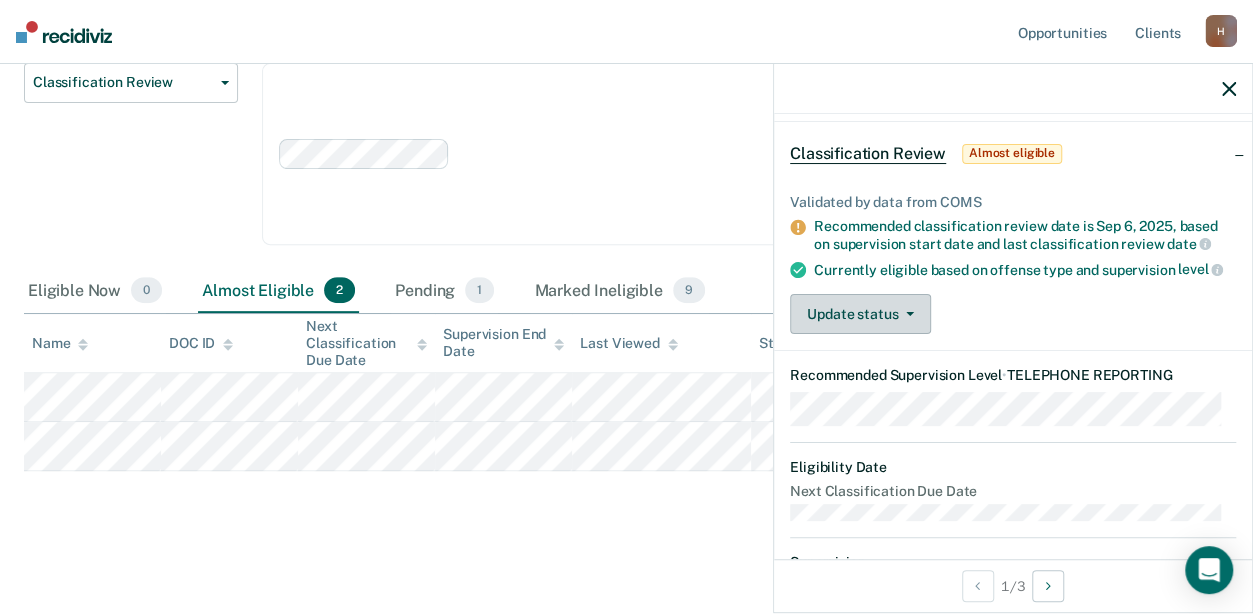 drag, startPoint x: 658, startPoint y: 471, endPoint x: 920, endPoint y: 324, distance: 300.42136 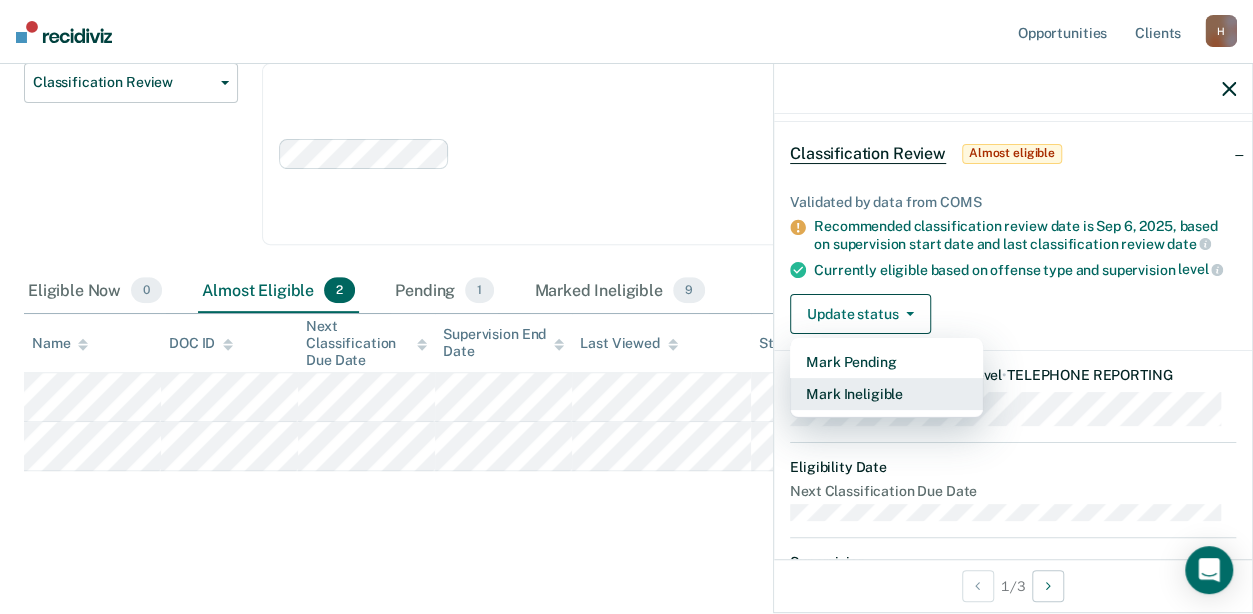 click on "Mark Ineligible" at bounding box center (886, 394) 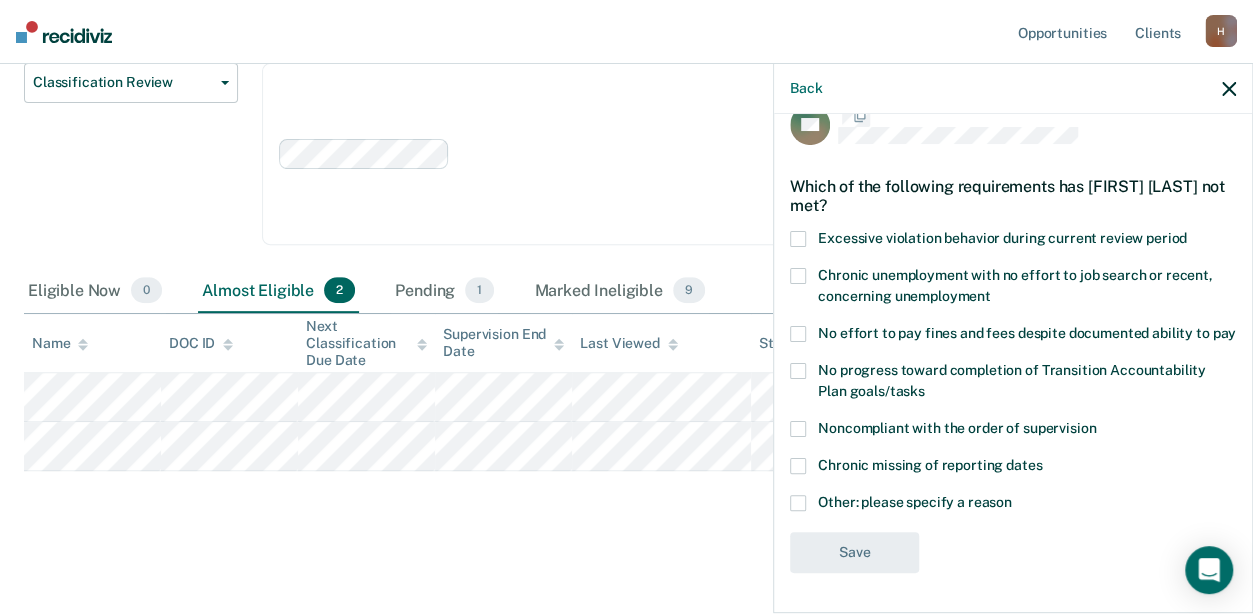 scroll, scrollTop: 53, scrollLeft: 0, axis: vertical 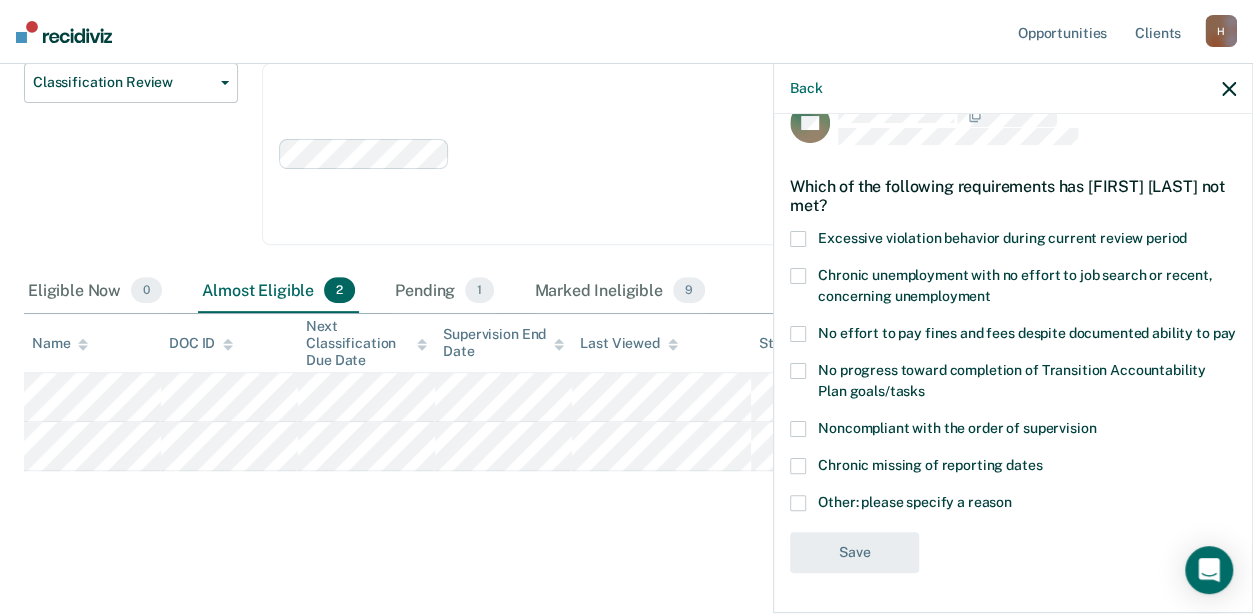 drag, startPoint x: 798, startPoint y: 514, endPoint x: 798, endPoint y: 503, distance: 11 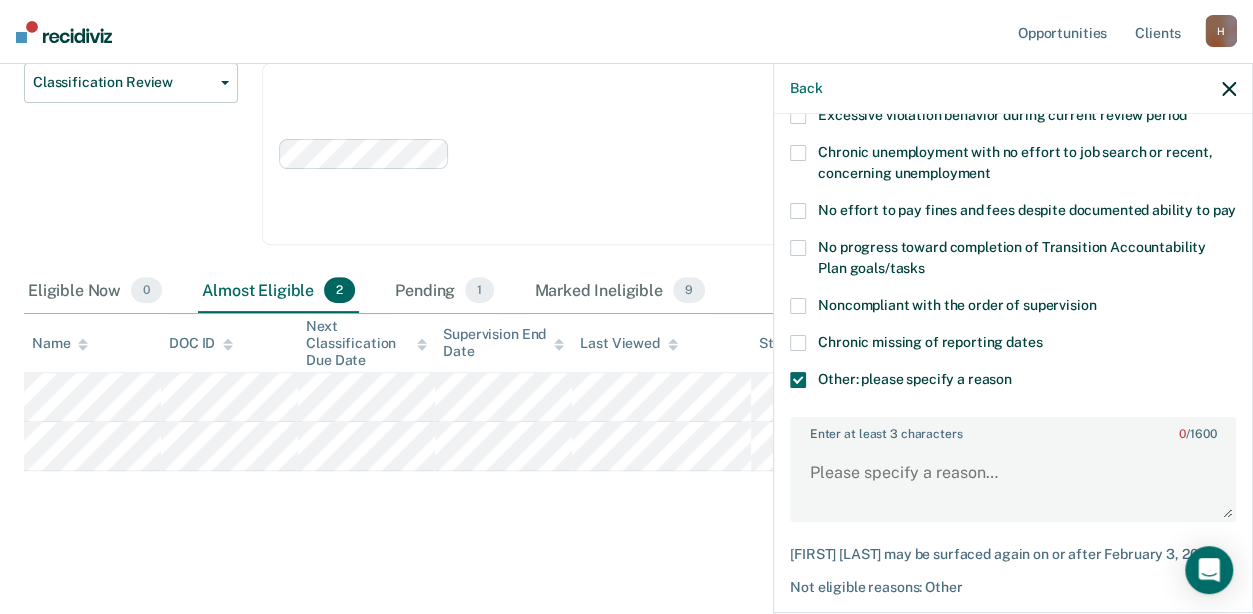 scroll, scrollTop: 253, scrollLeft: 0, axis: vertical 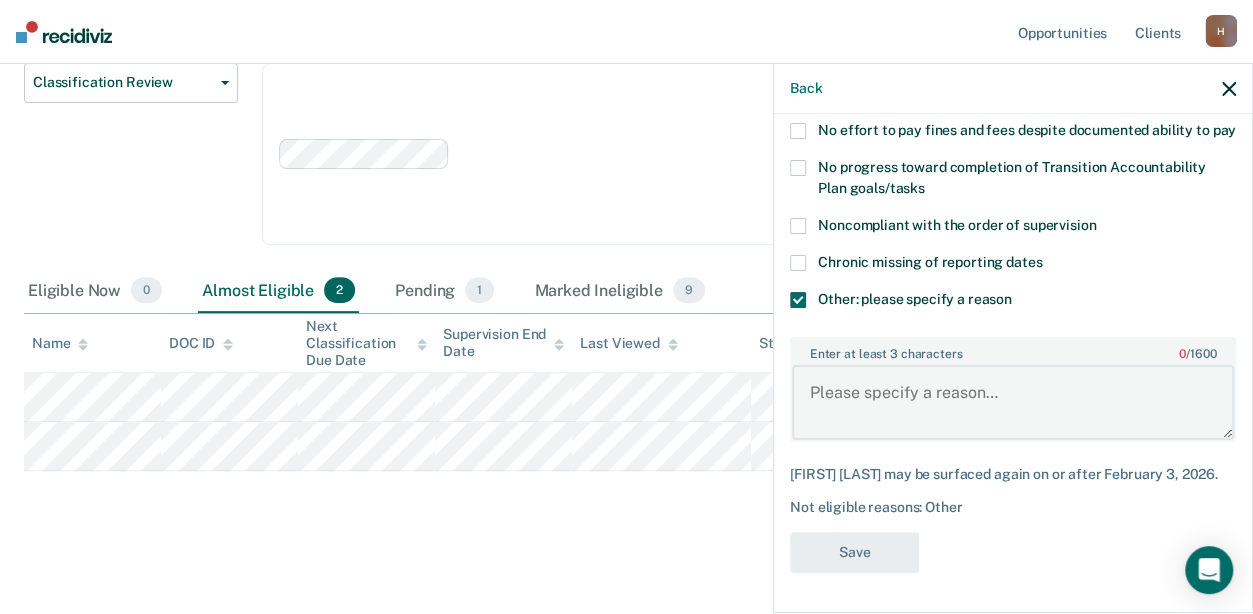 click on "Enter at least 3 characters 0  /  1600" at bounding box center (1013, 402) 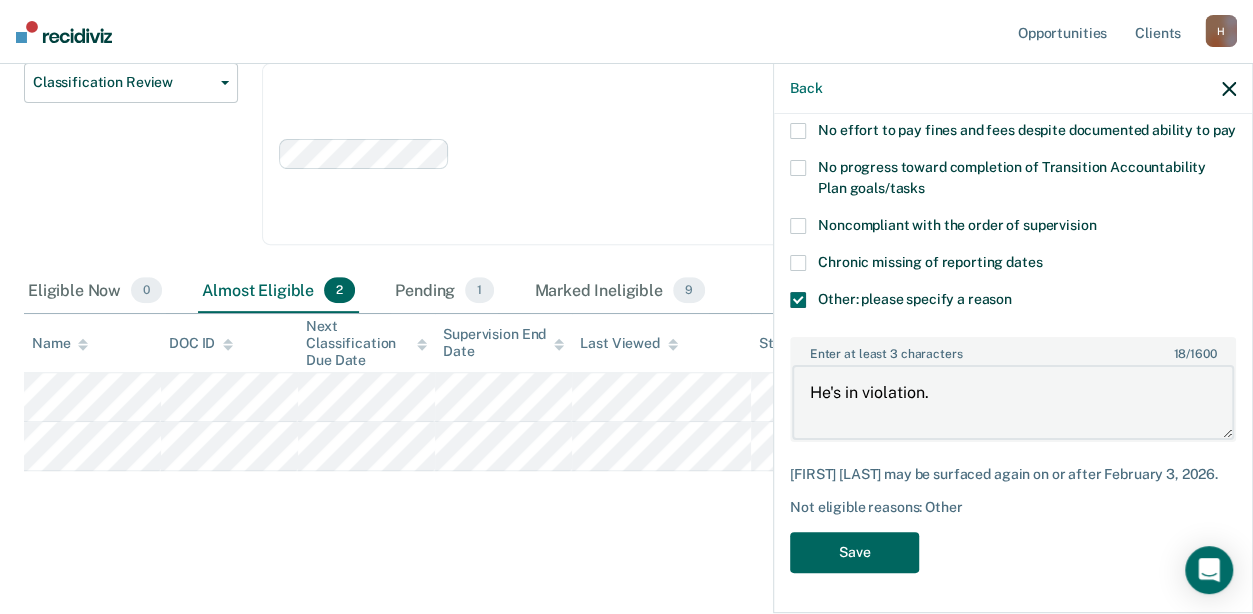 type on "He's in violation." 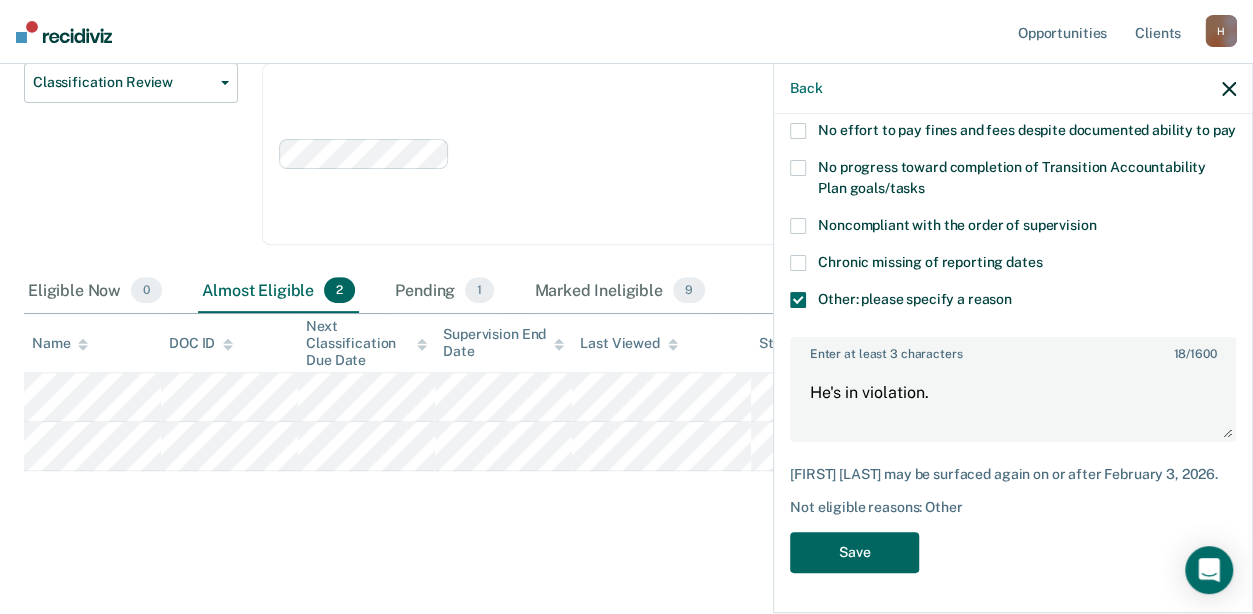 click on "Save" at bounding box center (854, 552) 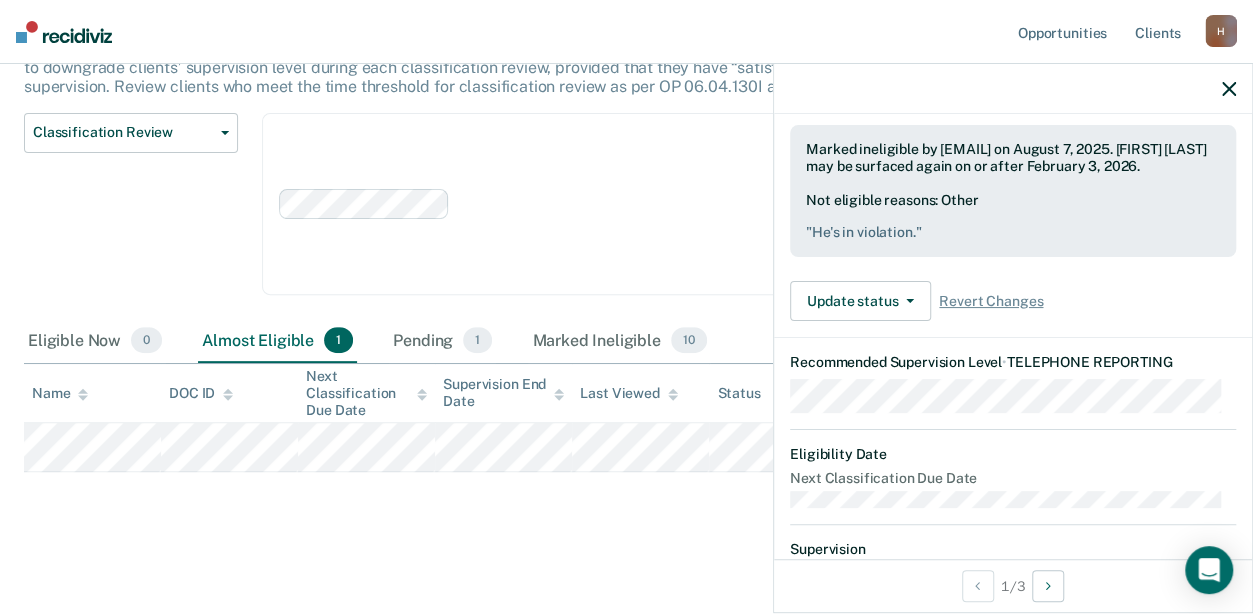 scroll, scrollTop: 72, scrollLeft: 0, axis: vertical 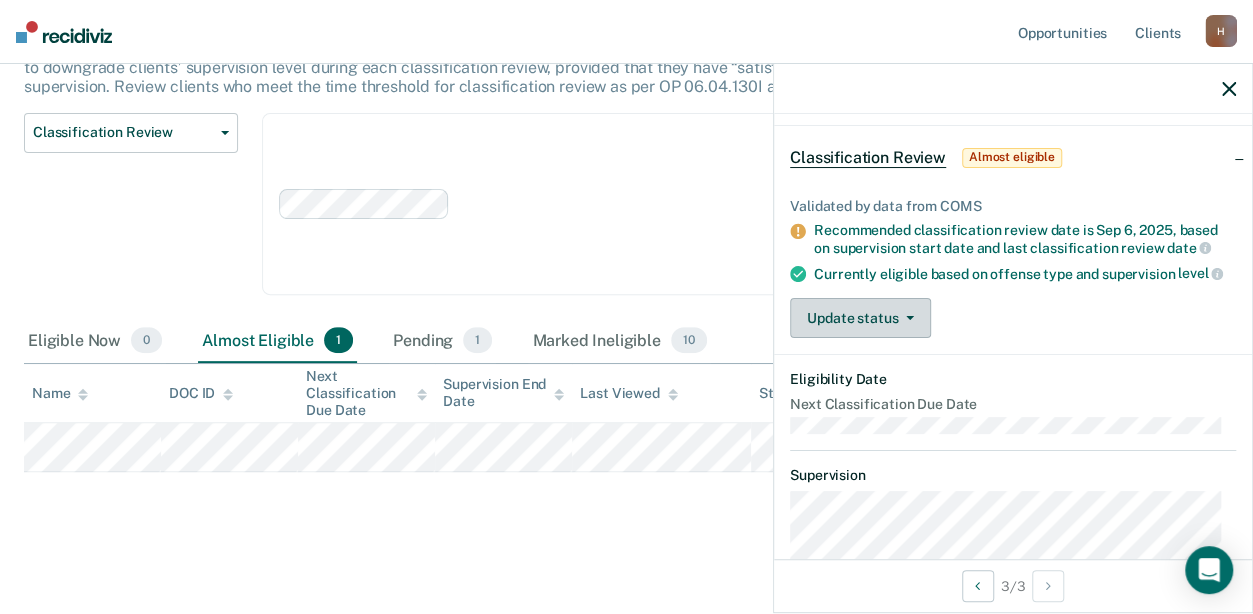 click at bounding box center (906, 318) 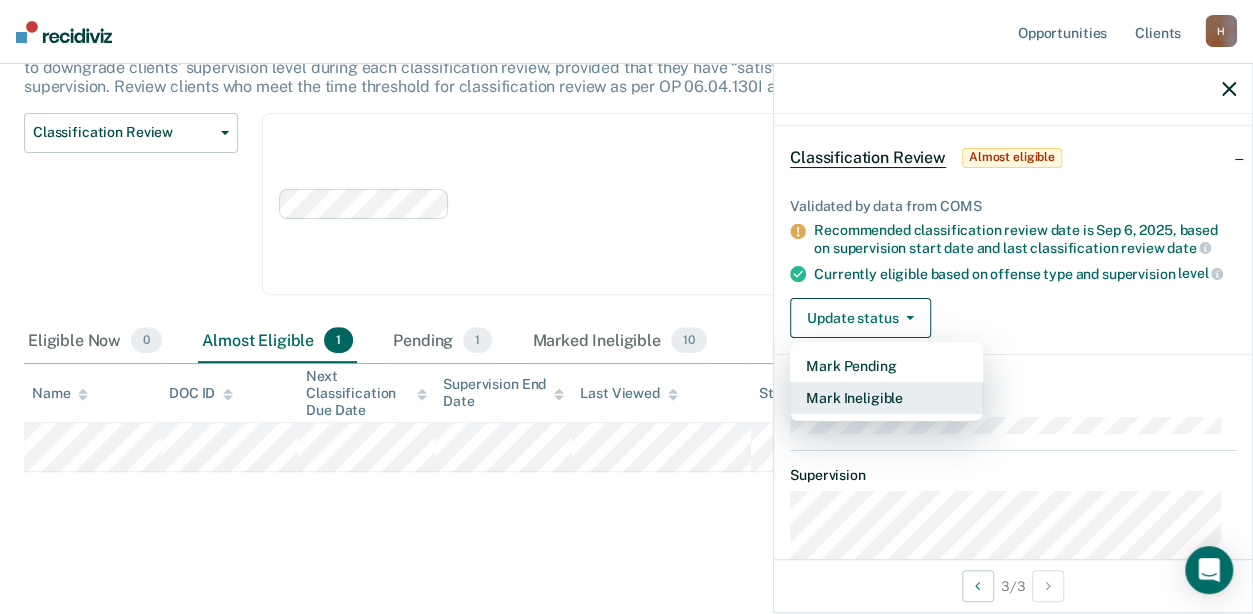 click on "Mark Ineligible" at bounding box center [886, 398] 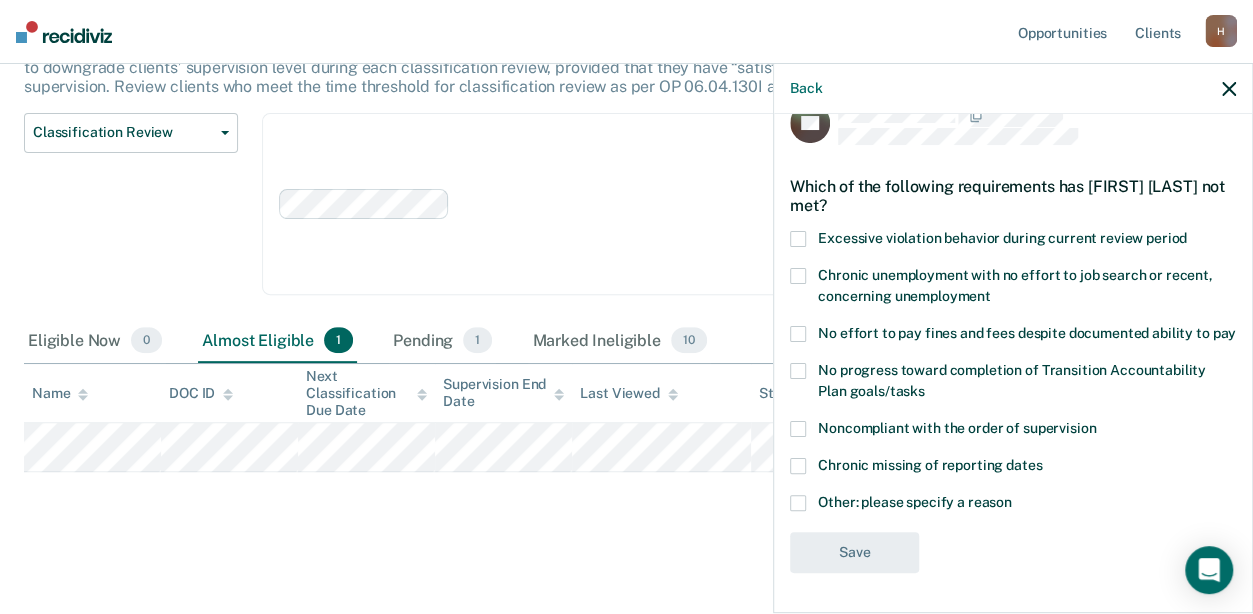 scroll, scrollTop: 0, scrollLeft: 0, axis: both 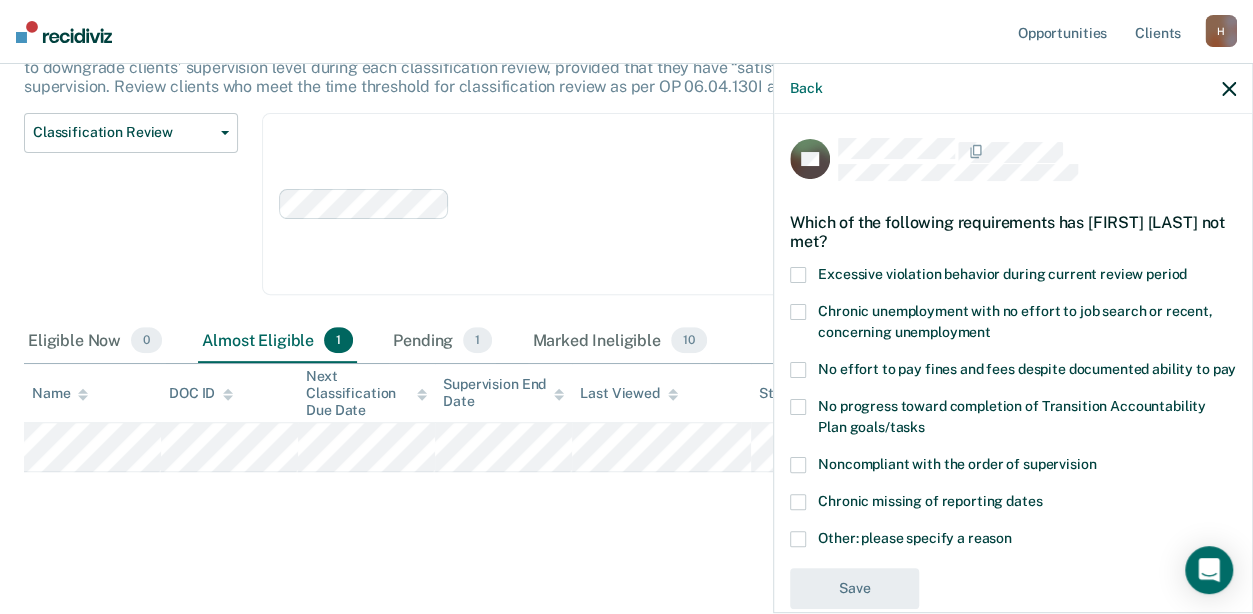 click at bounding box center [798, 370] 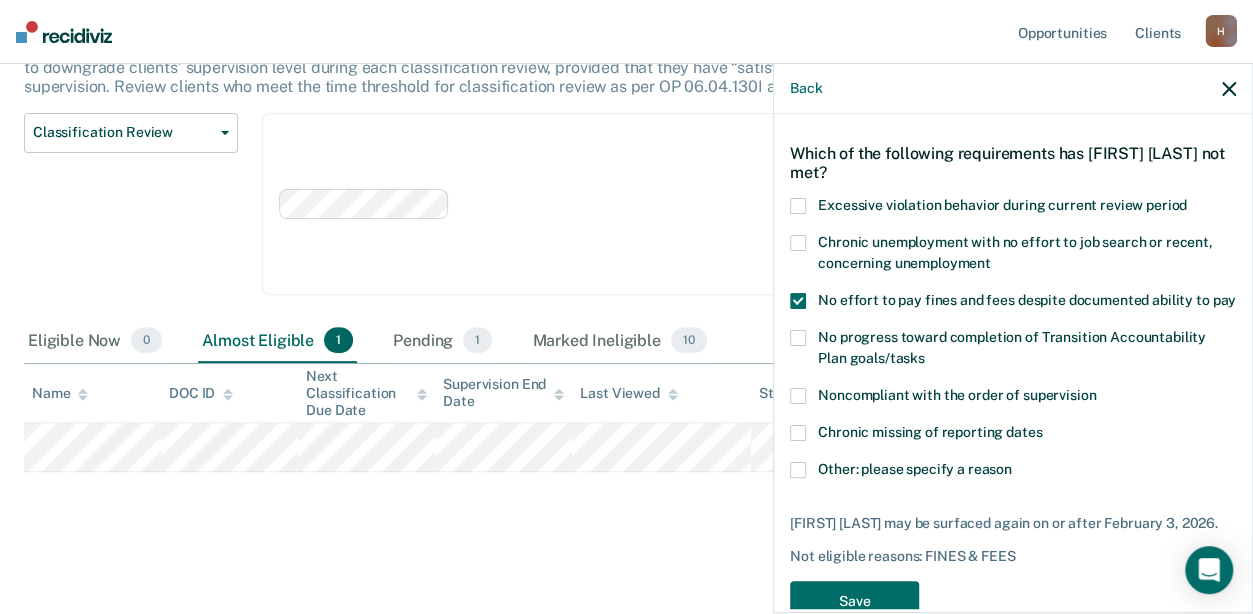 scroll, scrollTop: 135, scrollLeft: 0, axis: vertical 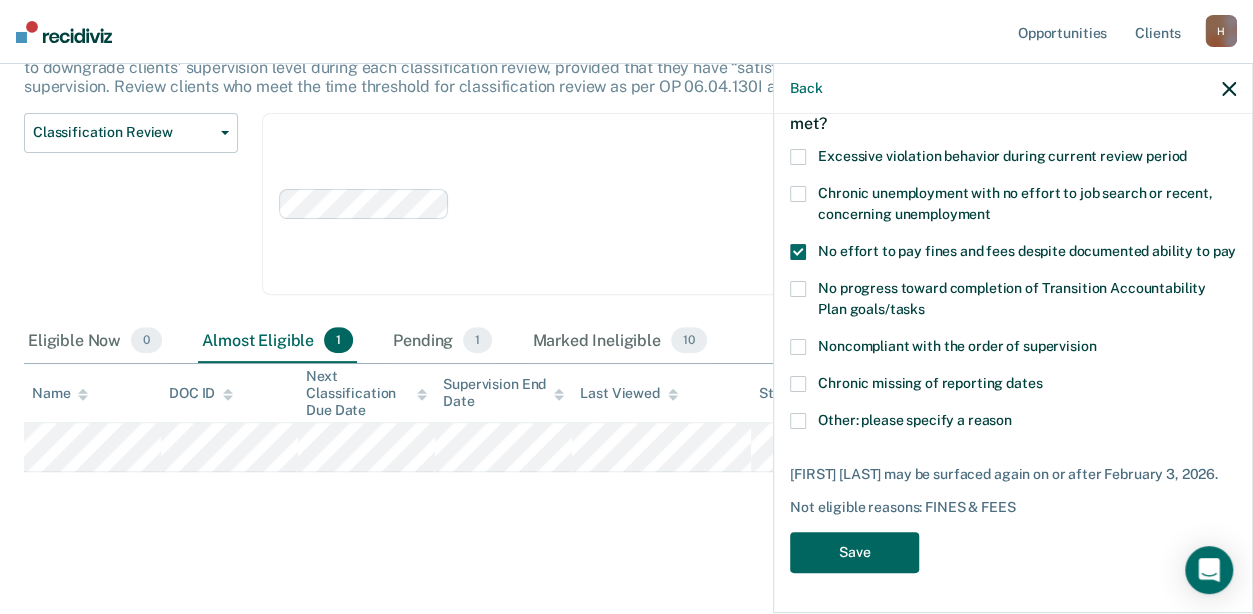click on "Save" at bounding box center (854, 552) 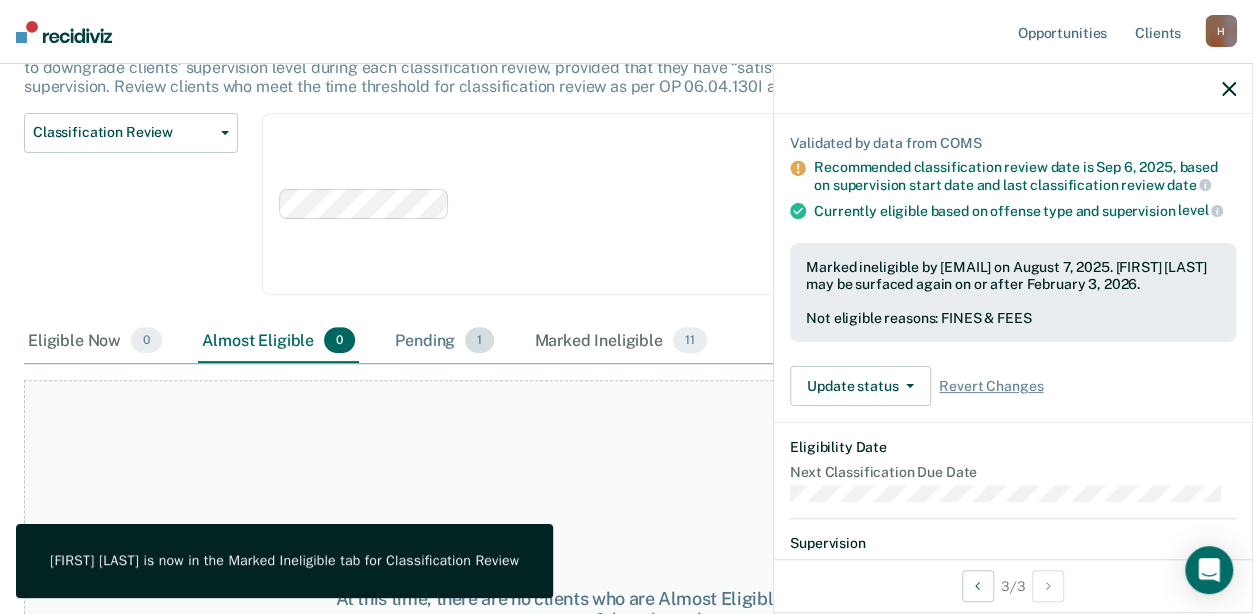 click on "Pending 1" at bounding box center (444, 341) 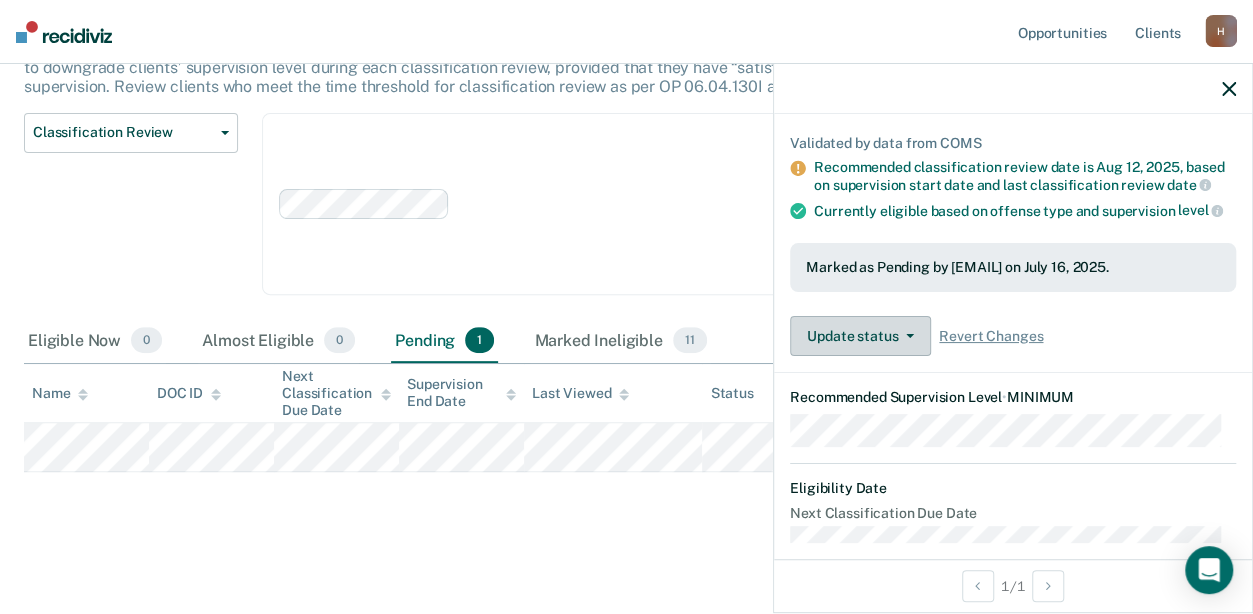 drag, startPoint x: 903, startPoint y: 358, endPoint x: 893, endPoint y: 372, distance: 17.20465 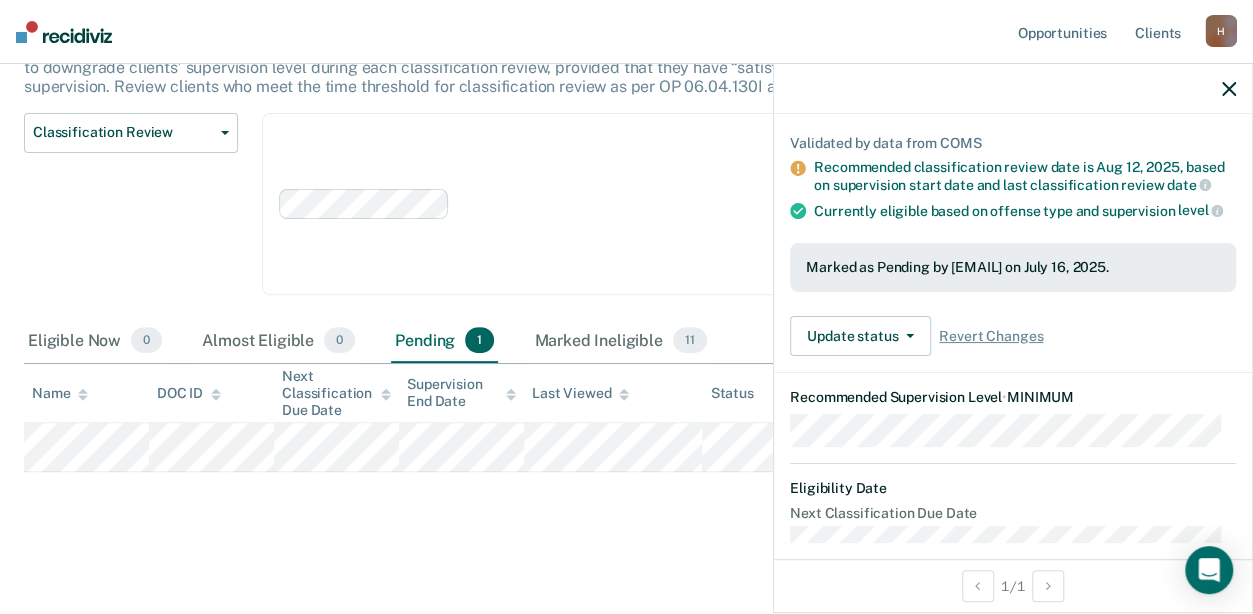 click on "DW   Classification Review Pending Validated by data from COMS Recommended classification review date is Aug 12, 2025, based on supervision start date and last classification review date   Currently eligible based on offense type and supervision   level   Marked as Pending by [EMAIL] on July 16, 2025.   Update status Revert from Pending Mark Ineligible Revert Changes Recommended Supervision Level   •  MINIMUM Eligibility Date Next Classification Due Date Supervision Milestones Relevant Contact Notes" at bounding box center (1013, 509) 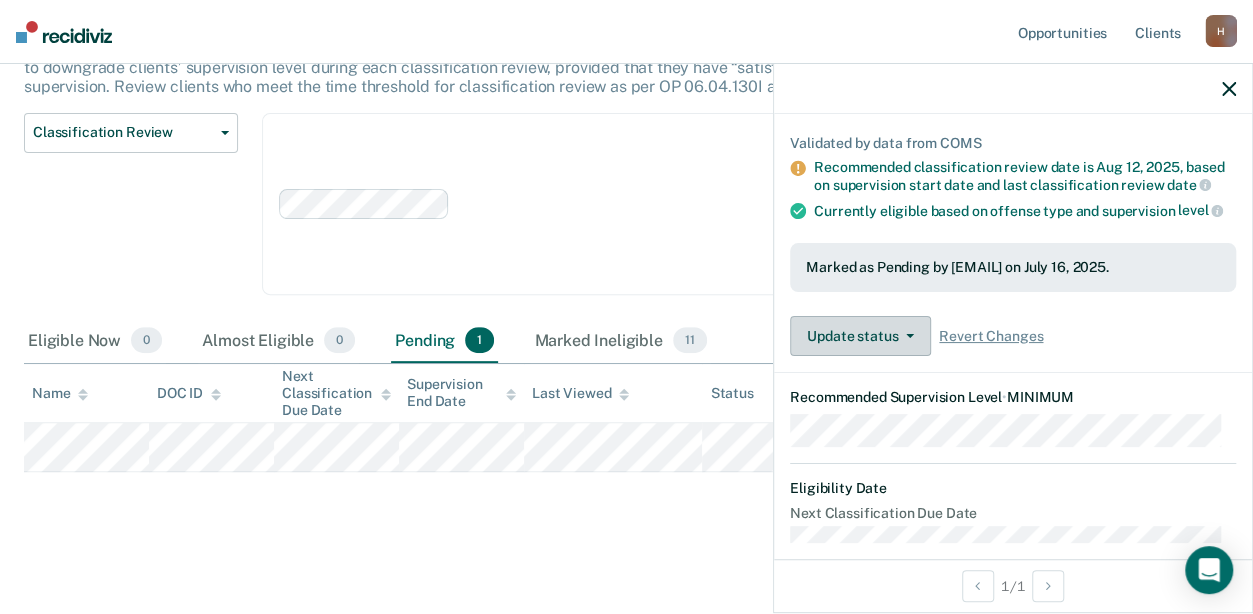 click at bounding box center [906, 336] 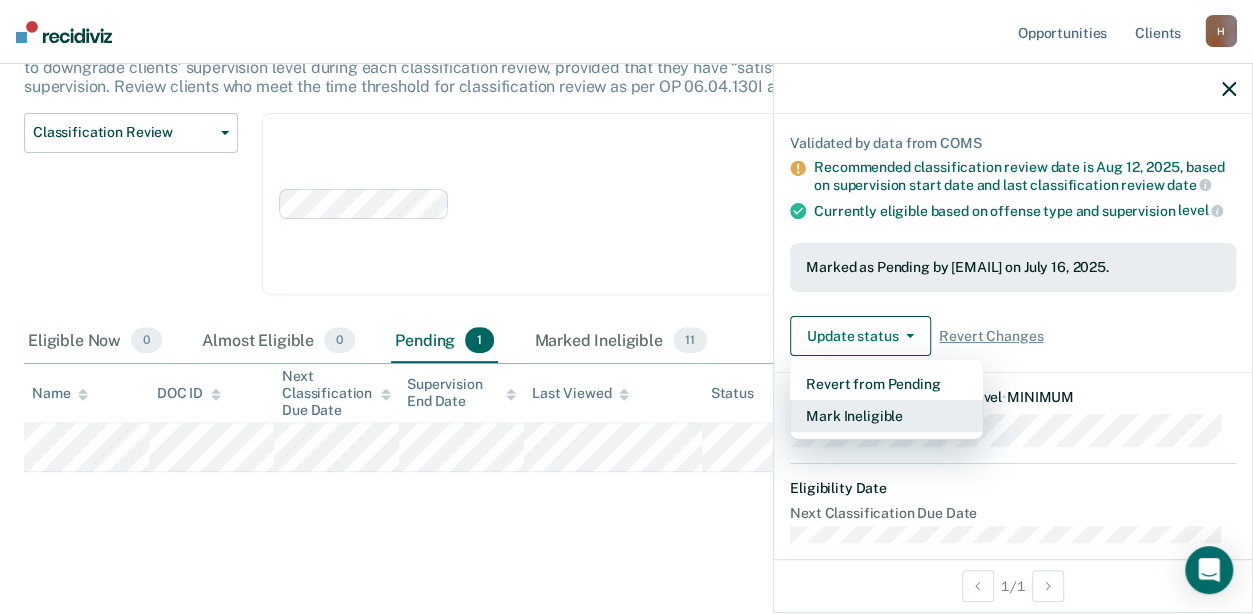 click on "Mark Ineligible" at bounding box center (886, 416) 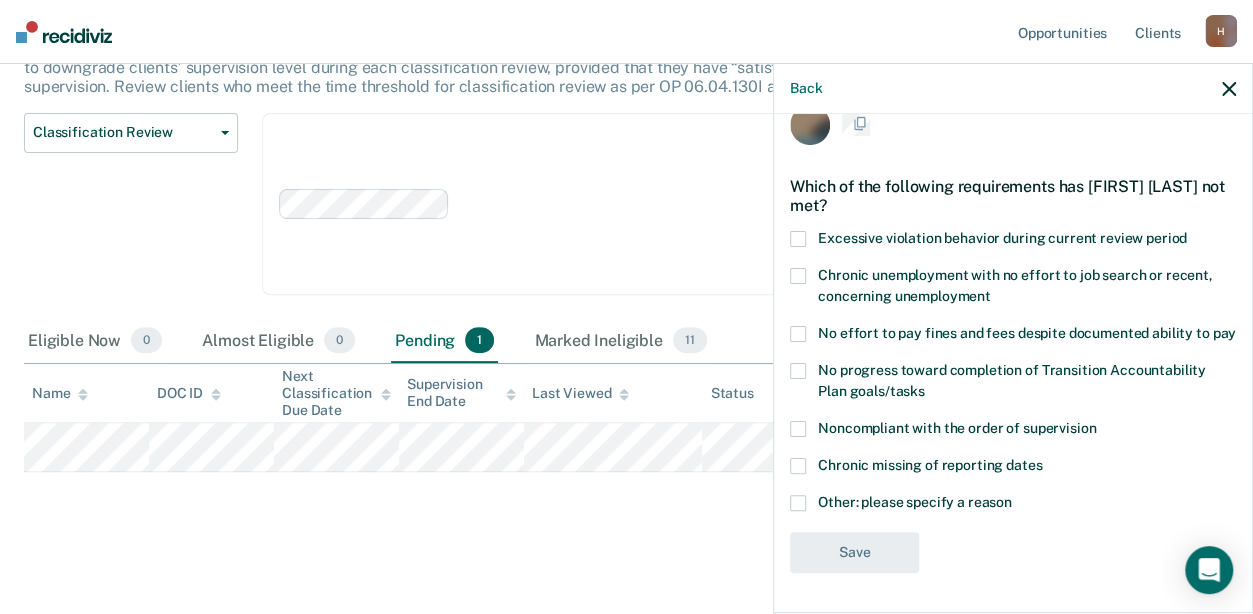 scroll, scrollTop: 53, scrollLeft: 0, axis: vertical 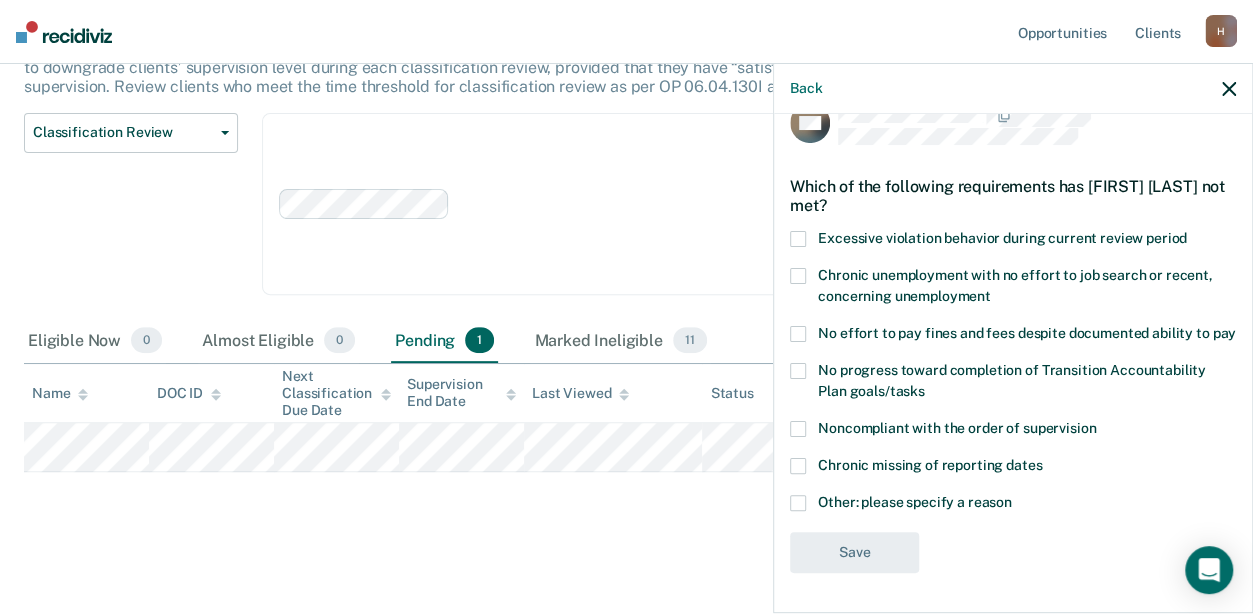 click at bounding box center (798, 503) 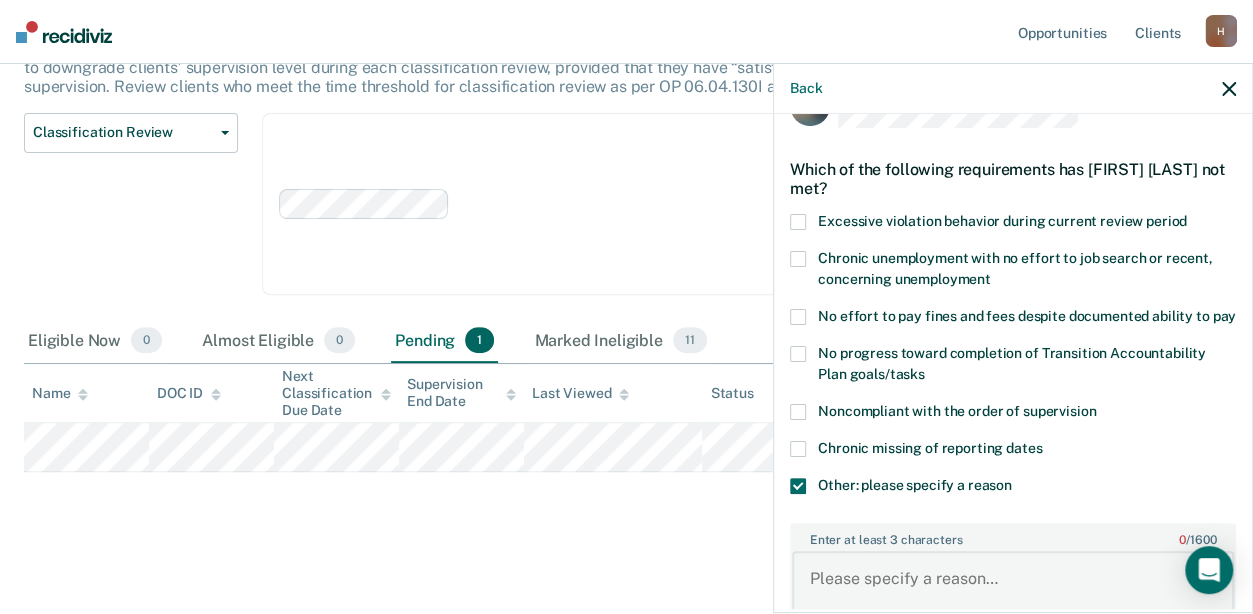 click on "Enter at least 3 characters 0  /  1600" at bounding box center (1013, 588) 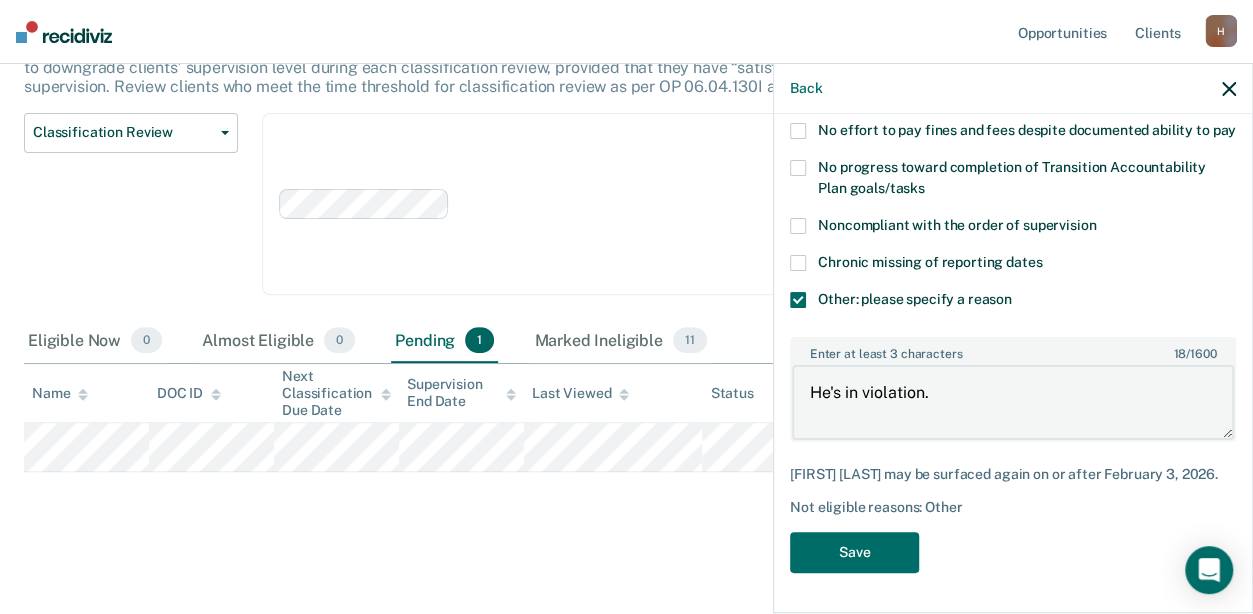scroll, scrollTop: 273, scrollLeft: 0, axis: vertical 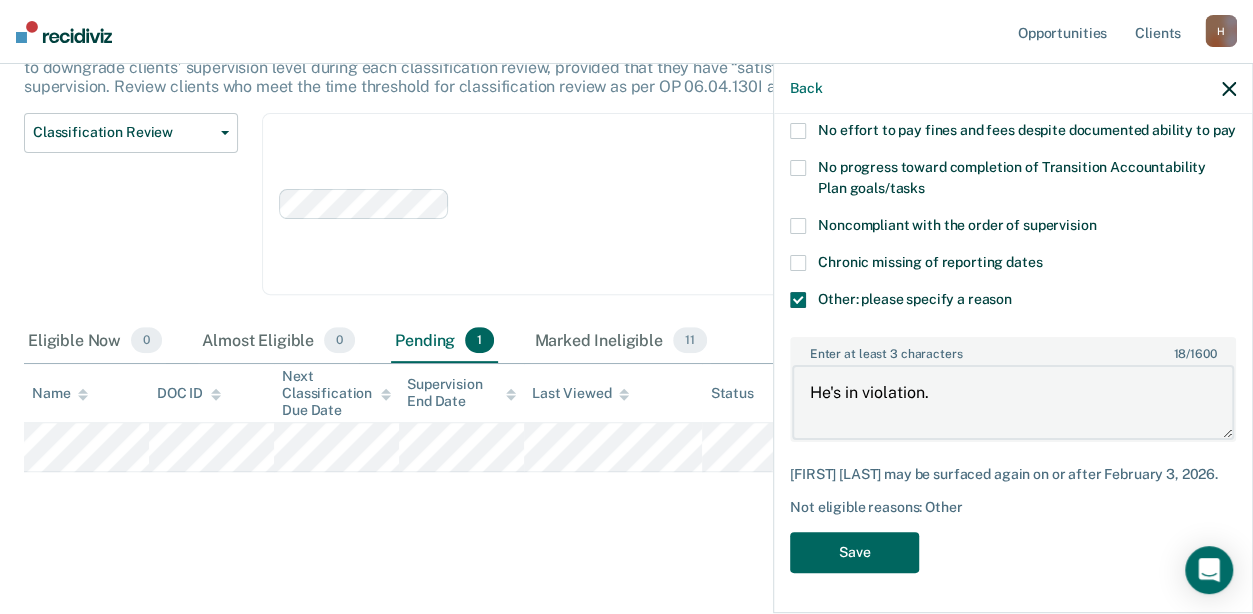 type on "He's in violation." 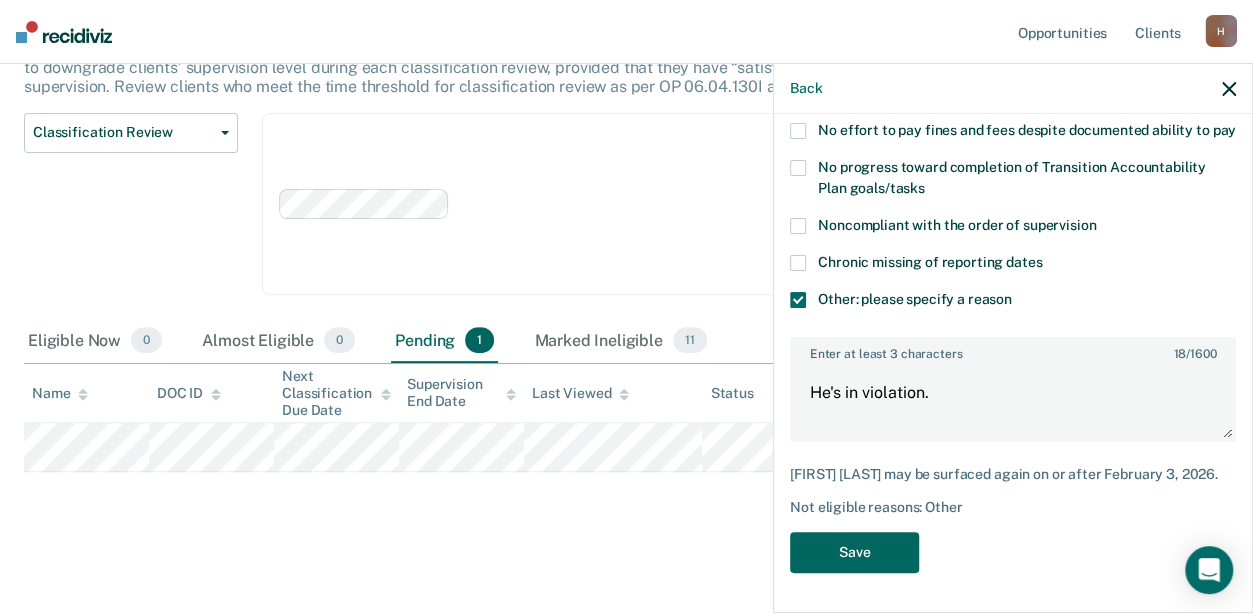 click on "Save" at bounding box center [854, 552] 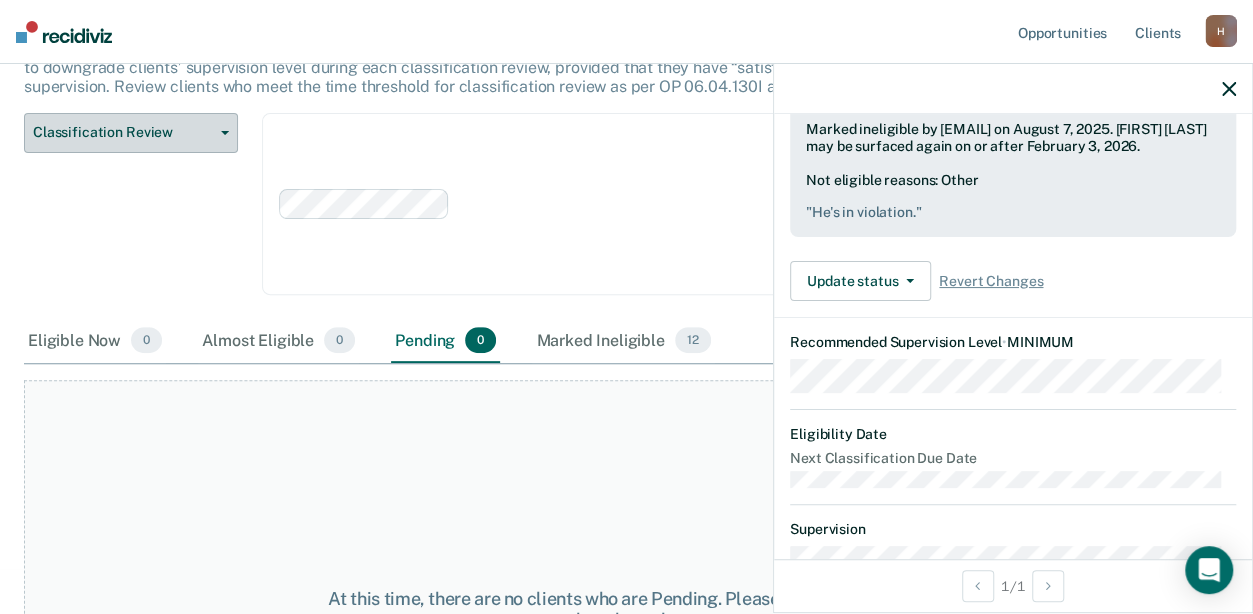 click 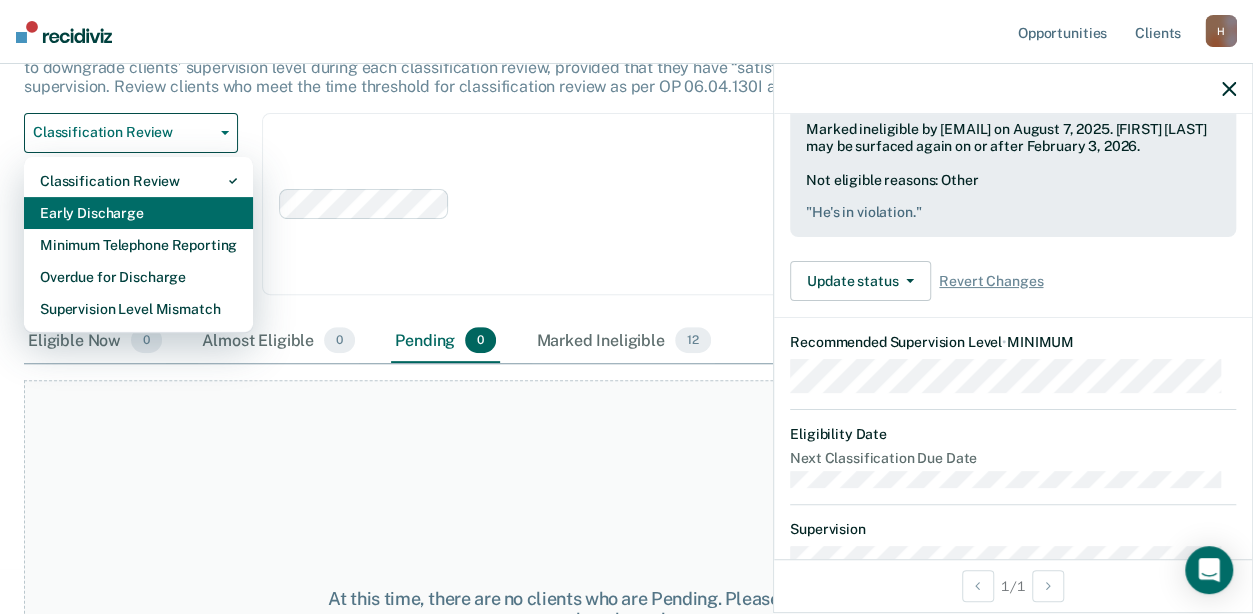 click on "Early Discharge" at bounding box center (138, 213) 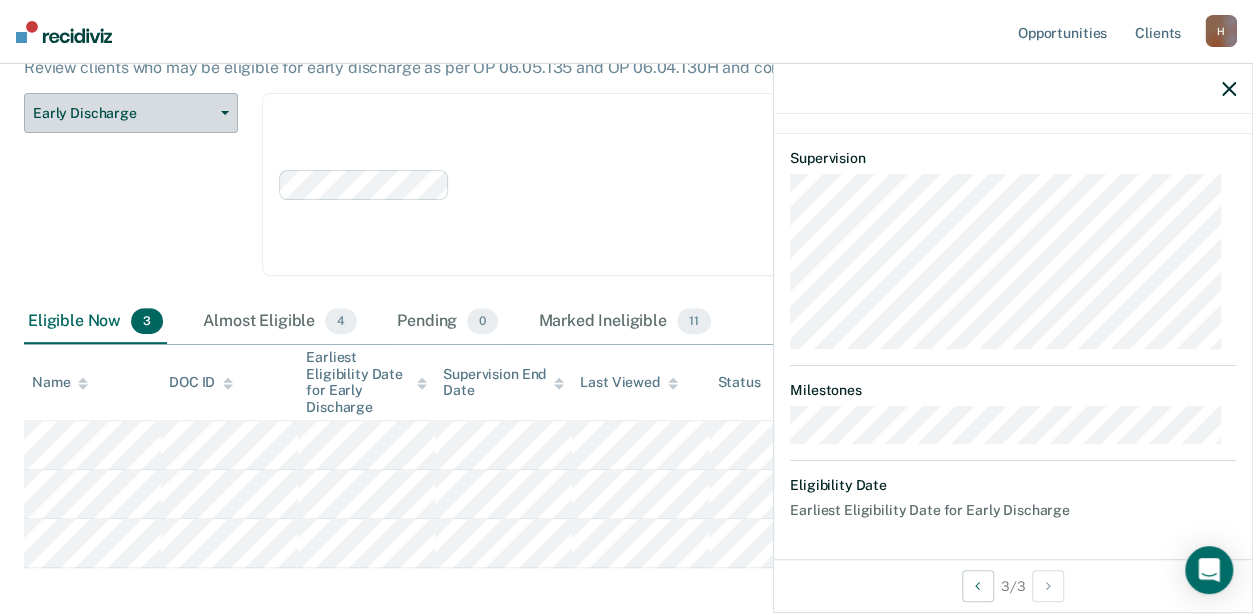 scroll, scrollTop: 0, scrollLeft: 0, axis: both 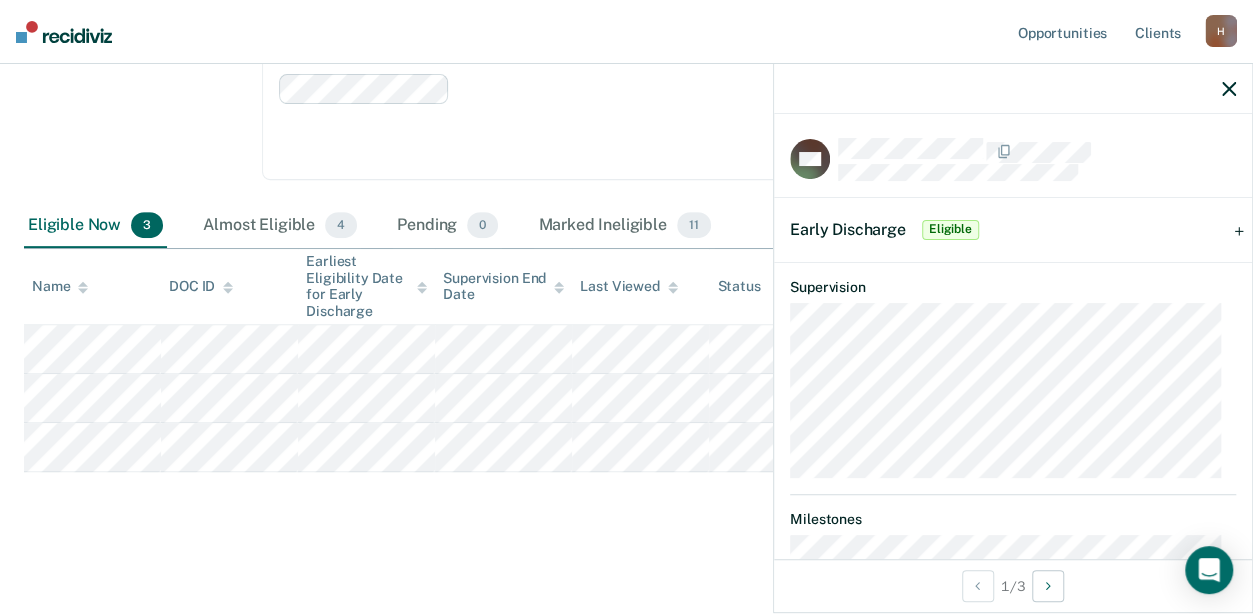 click on "Eligible" at bounding box center (950, 230) 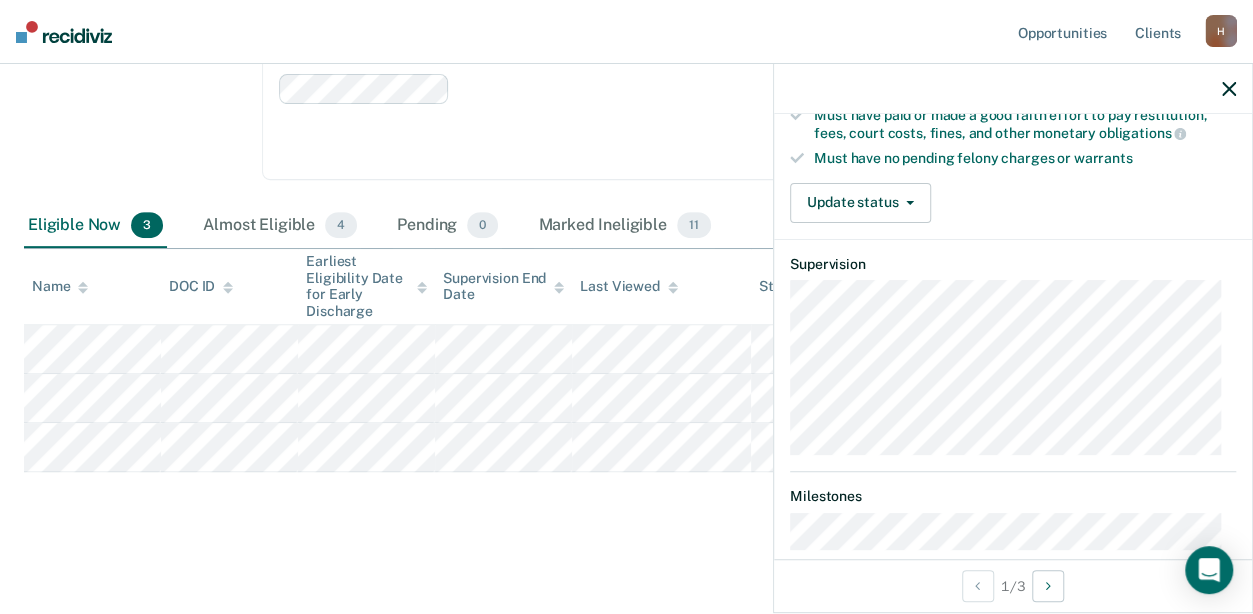 scroll, scrollTop: 300, scrollLeft: 0, axis: vertical 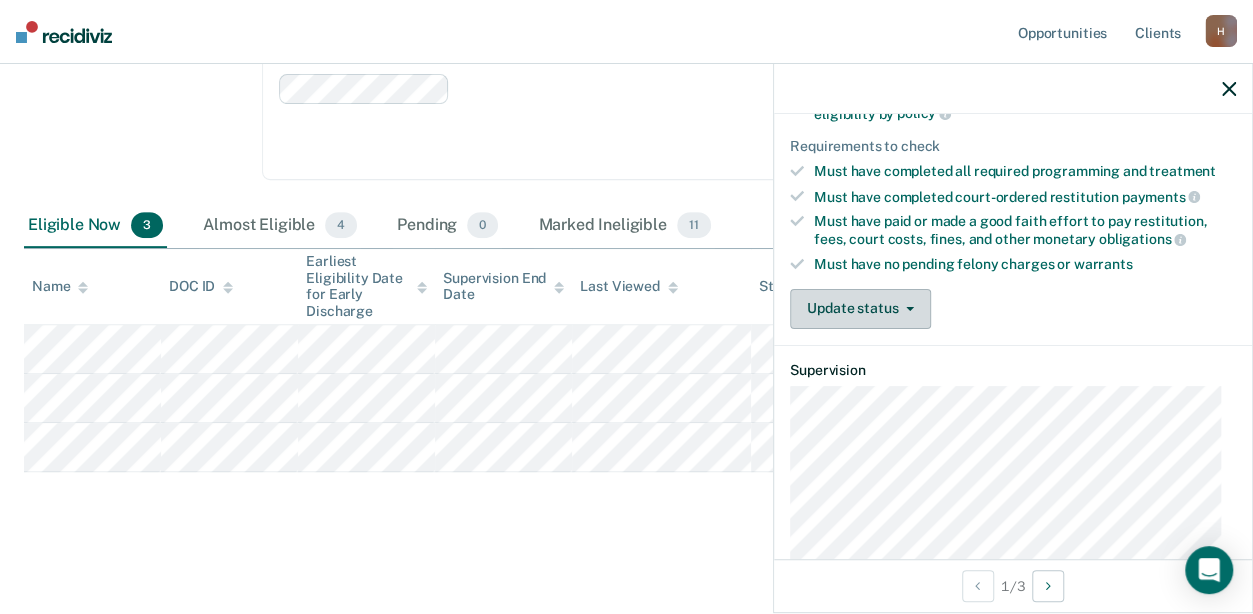 click on "Update status" at bounding box center (860, 309) 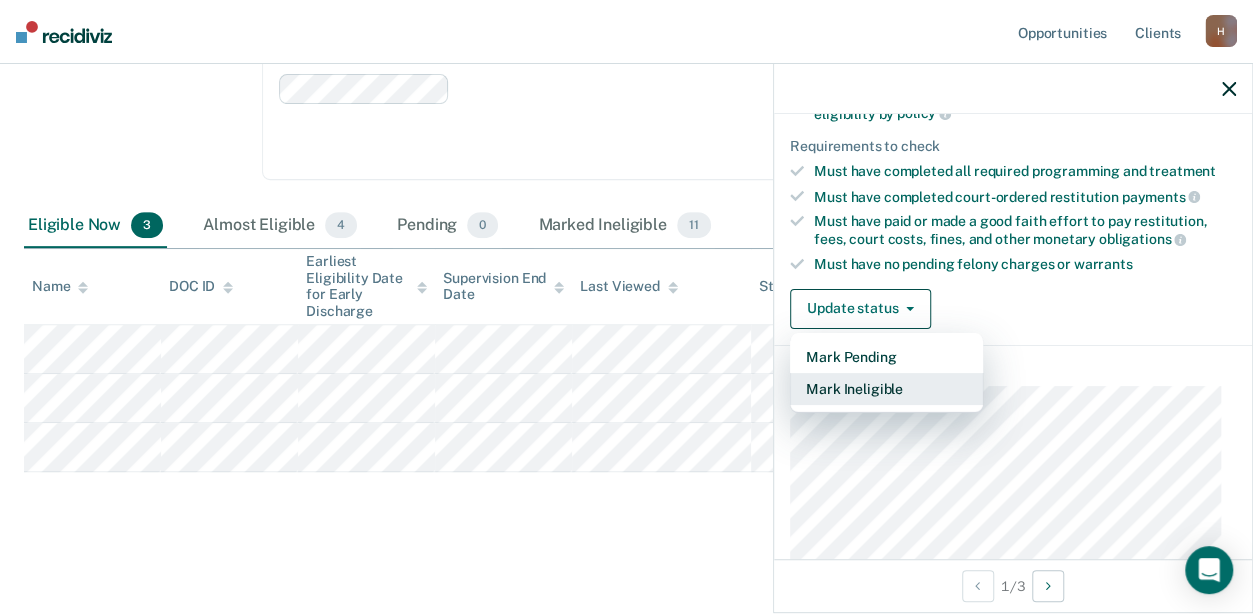 click on "Mark Ineligible" at bounding box center [886, 389] 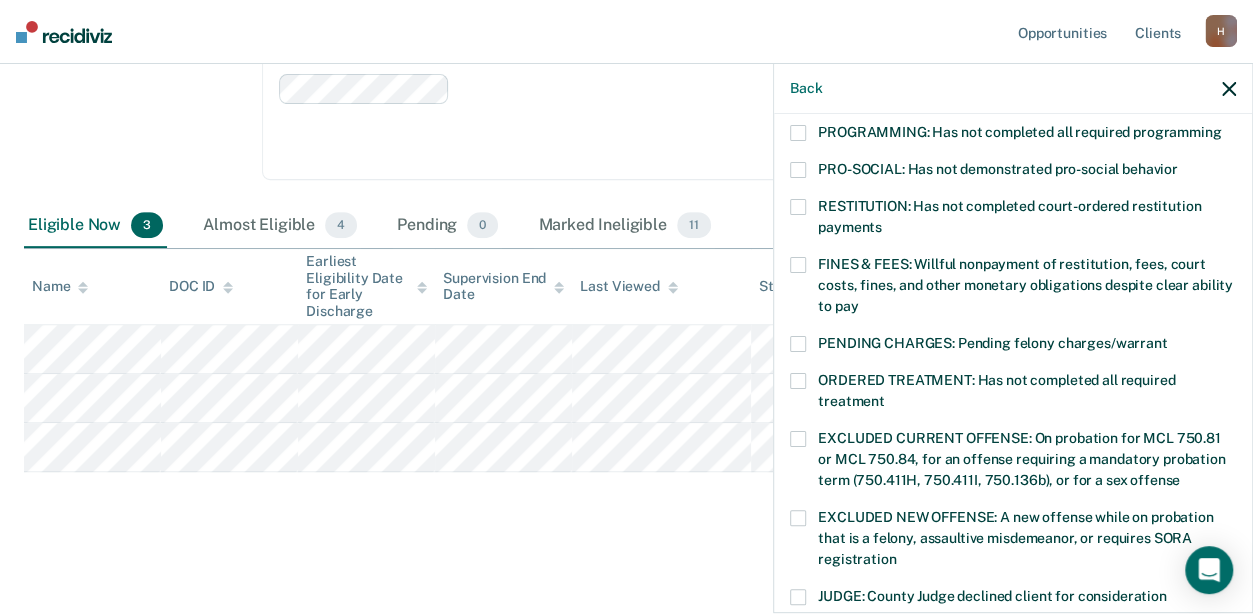 scroll, scrollTop: 700, scrollLeft: 0, axis: vertical 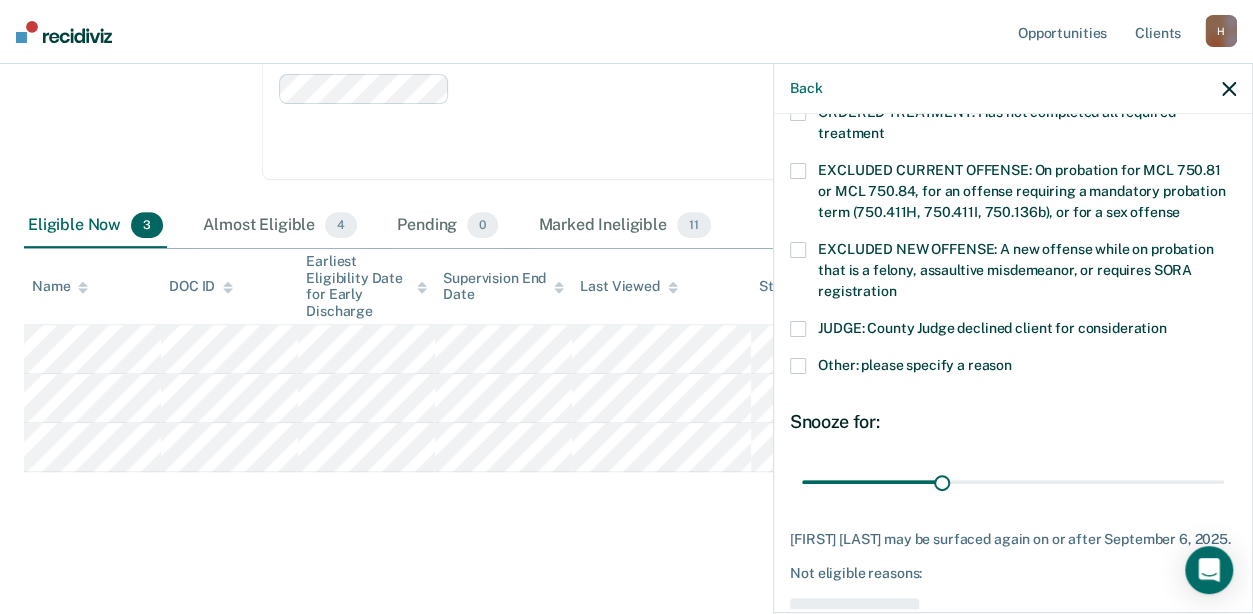 click at bounding box center [798, 366] 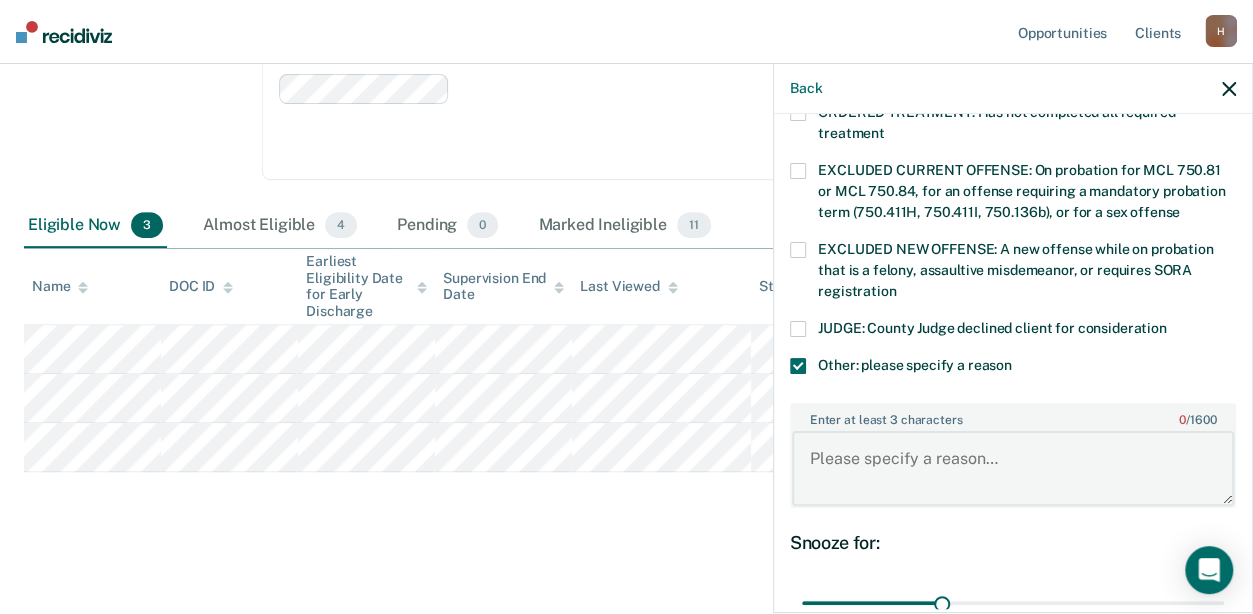 click on "Enter at least 3 characters 0  /  1600" at bounding box center (1013, 468) 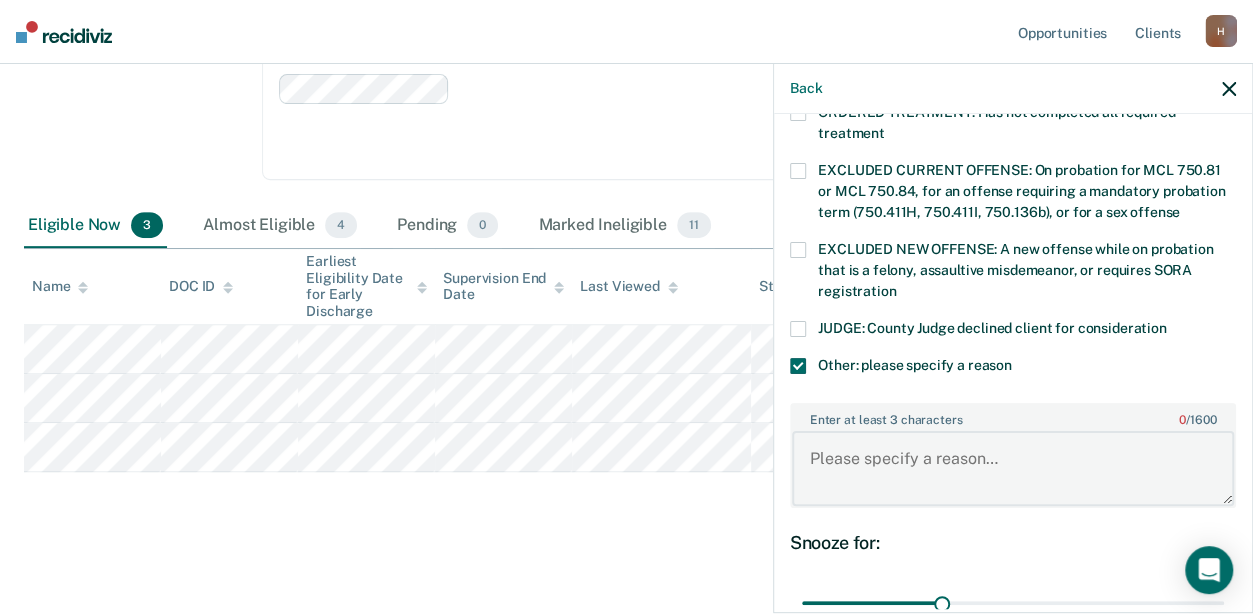 paste on "He's in violation." 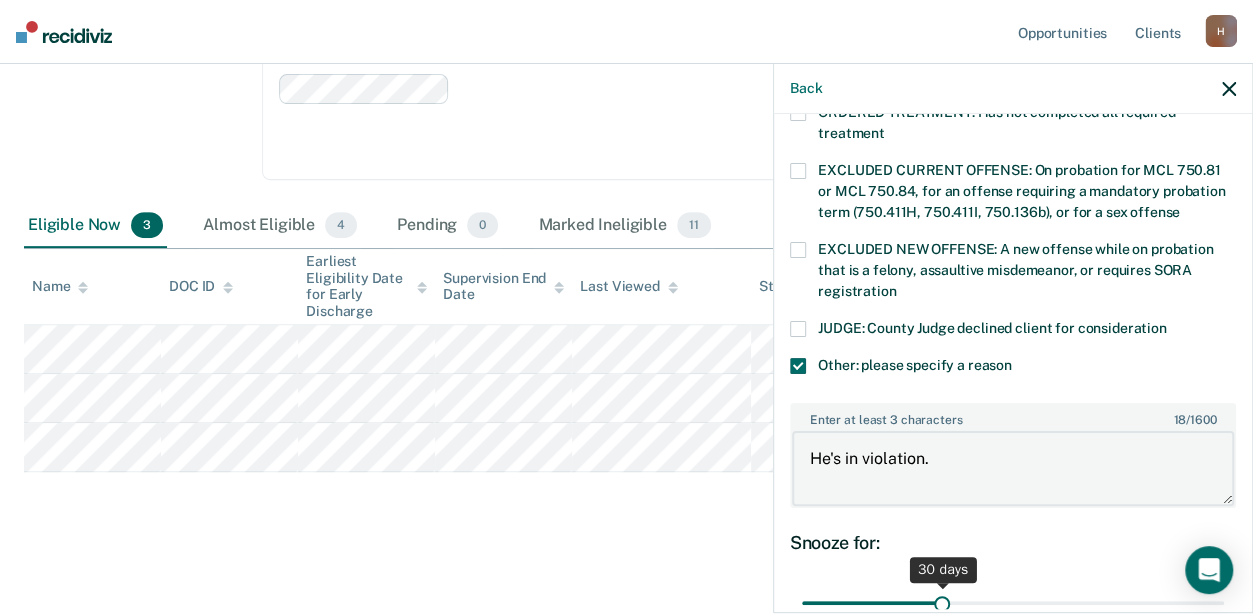 type on "He's in violation." 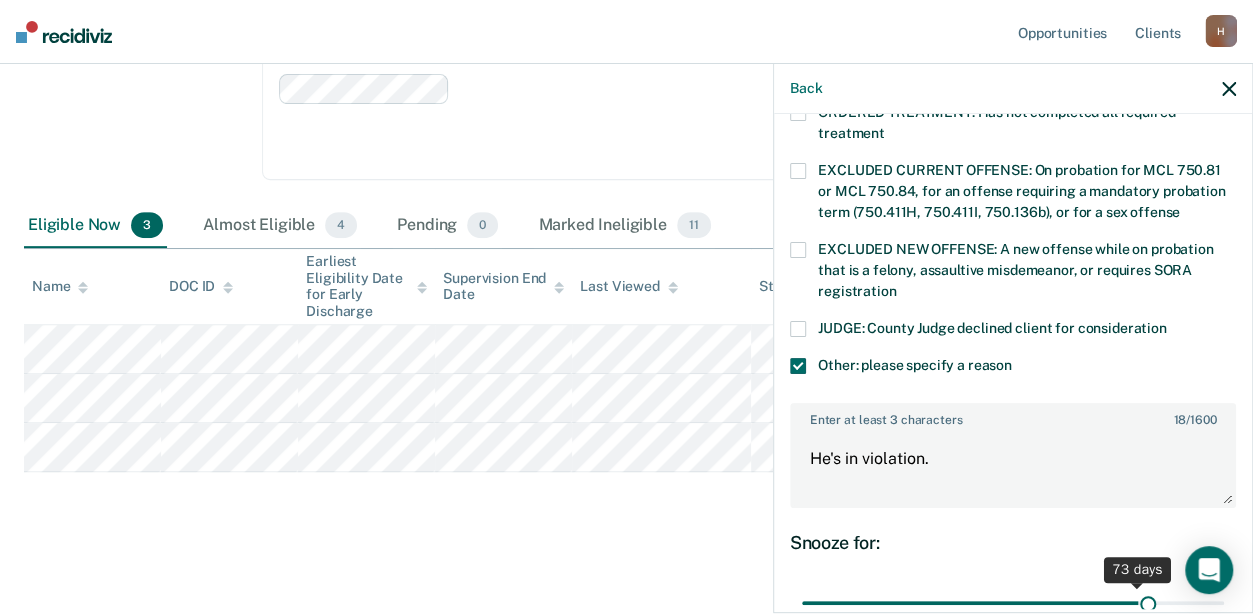 drag, startPoint x: 932, startPoint y: 600, endPoint x: 1078, endPoint y: 584, distance: 146.8741 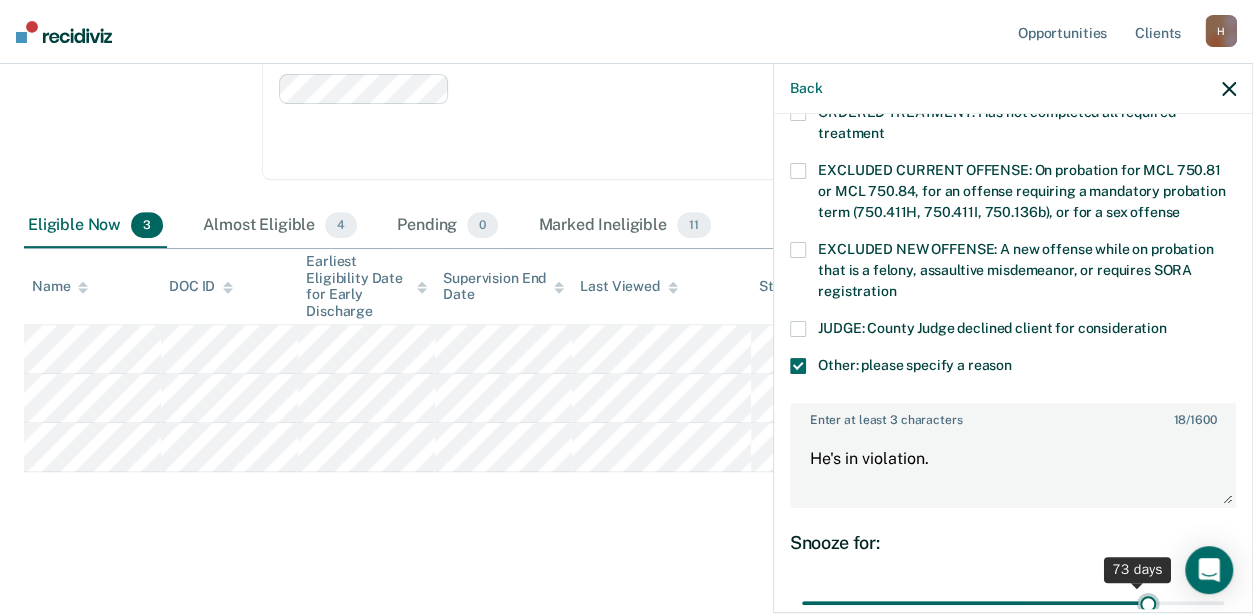type on "75" 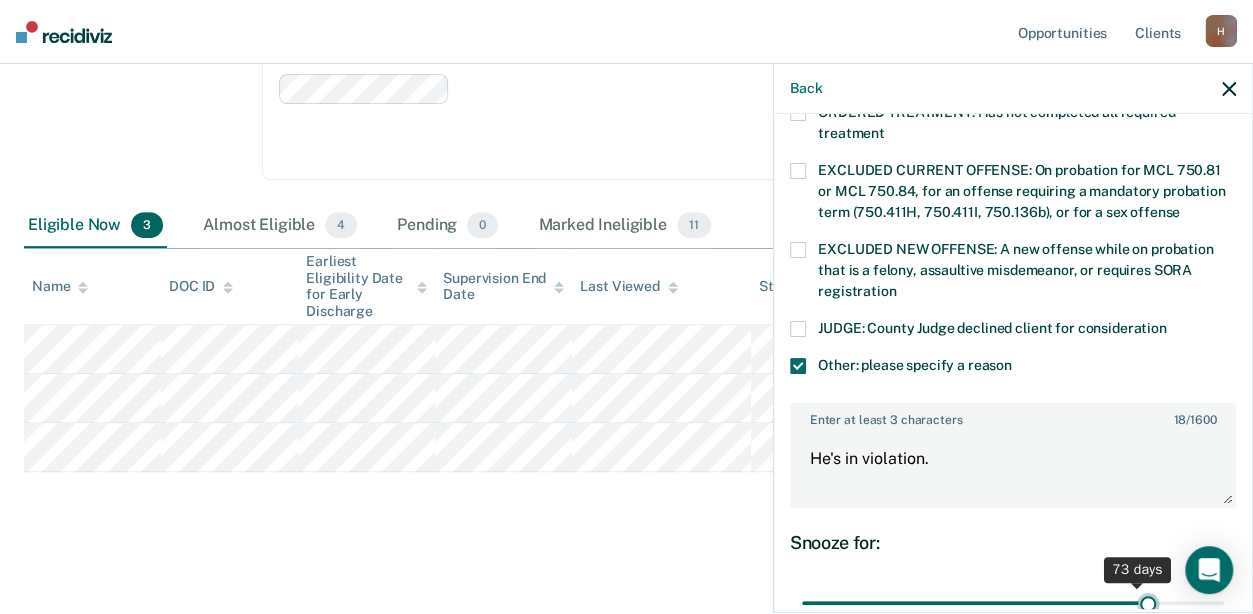 click at bounding box center (1013, 602) 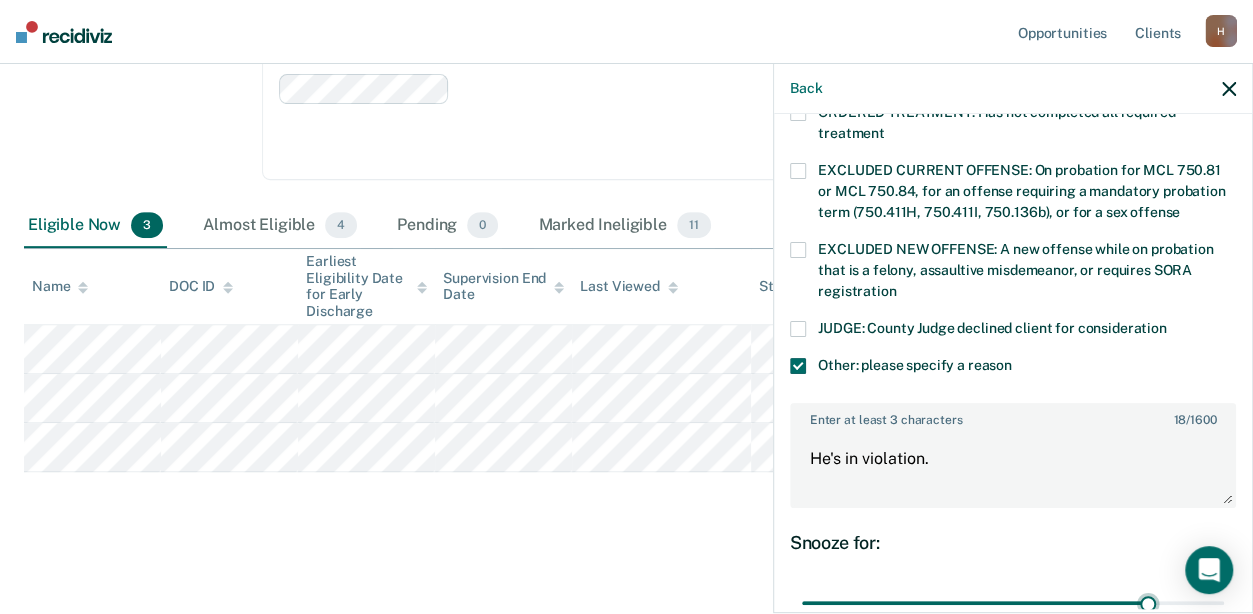 scroll, scrollTop: 882, scrollLeft: 0, axis: vertical 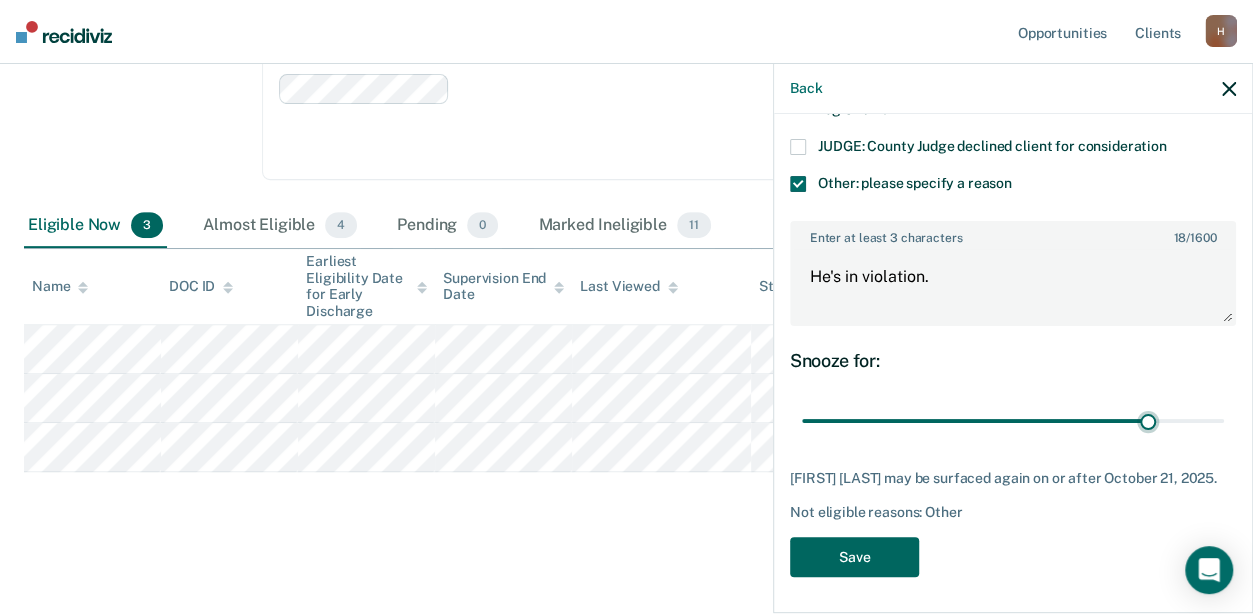 click on "Save" at bounding box center (854, 557) 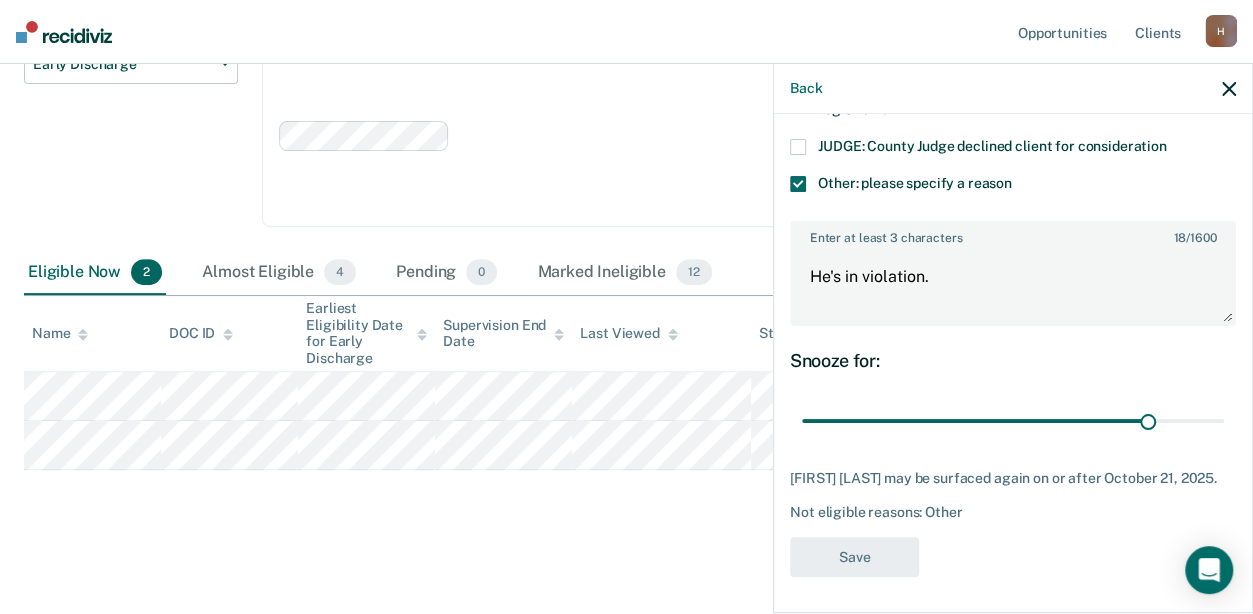 scroll, scrollTop: 241, scrollLeft: 0, axis: vertical 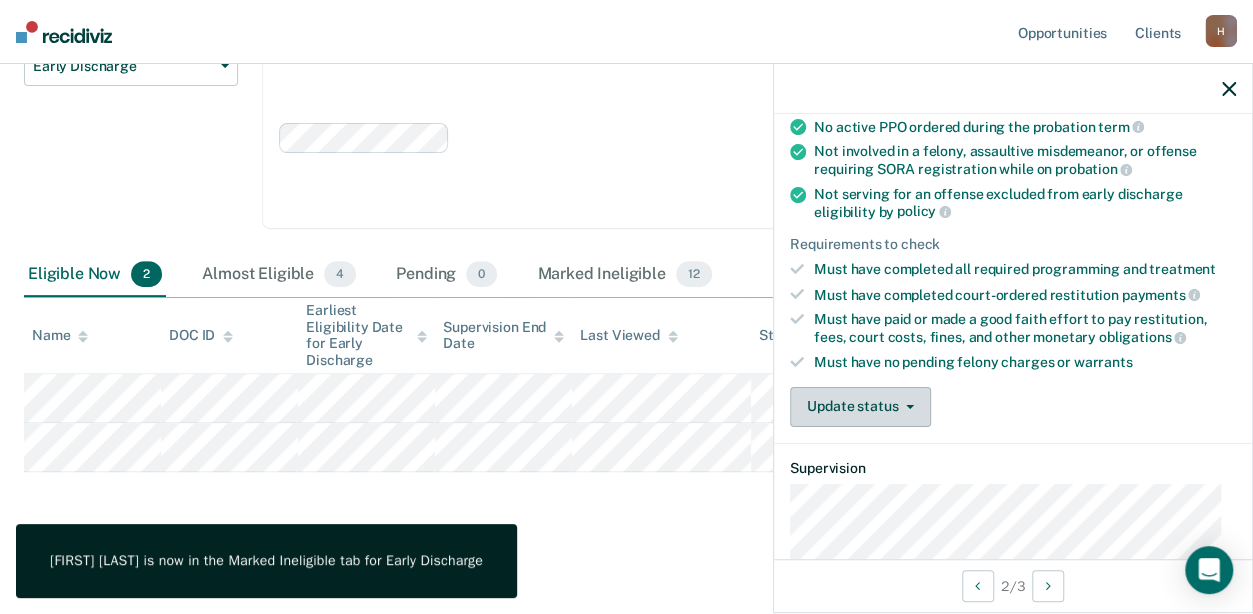 click on "Update status" at bounding box center [860, 407] 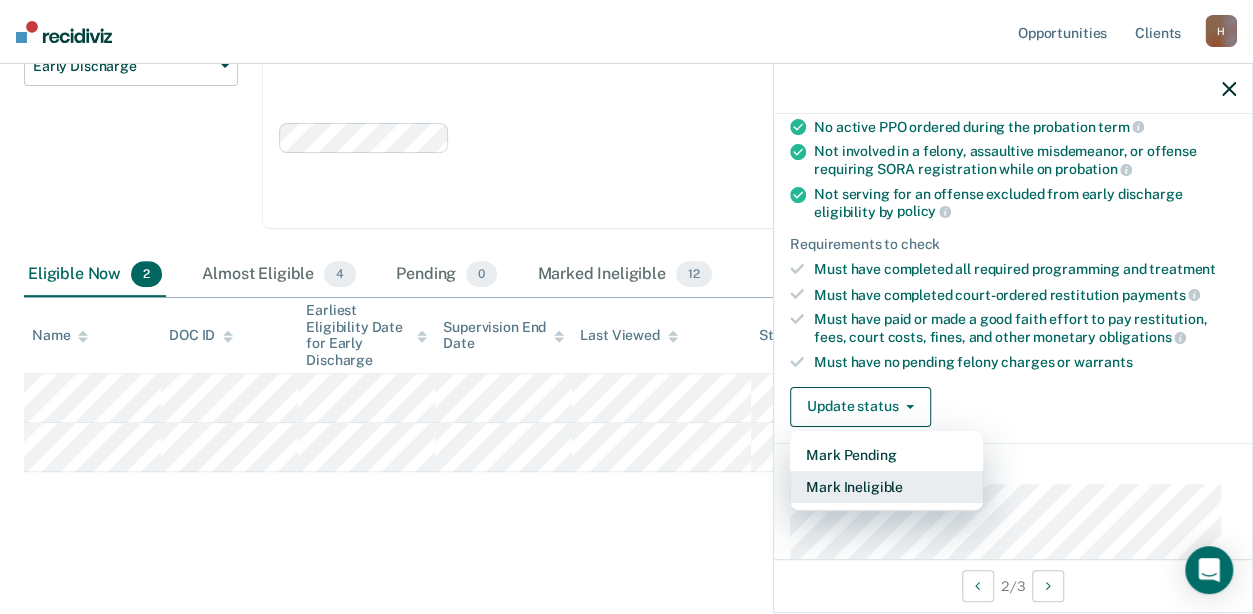 click on "Mark Ineligible" at bounding box center (886, 487) 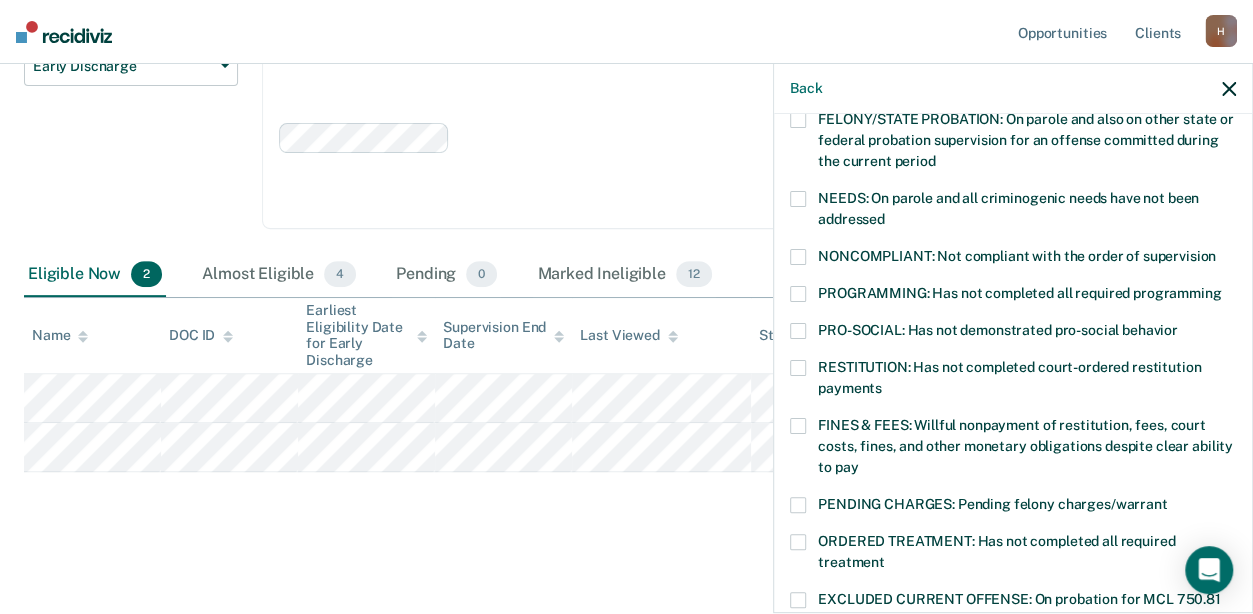 scroll, scrollTop: 302, scrollLeft: 0, axis: vertical 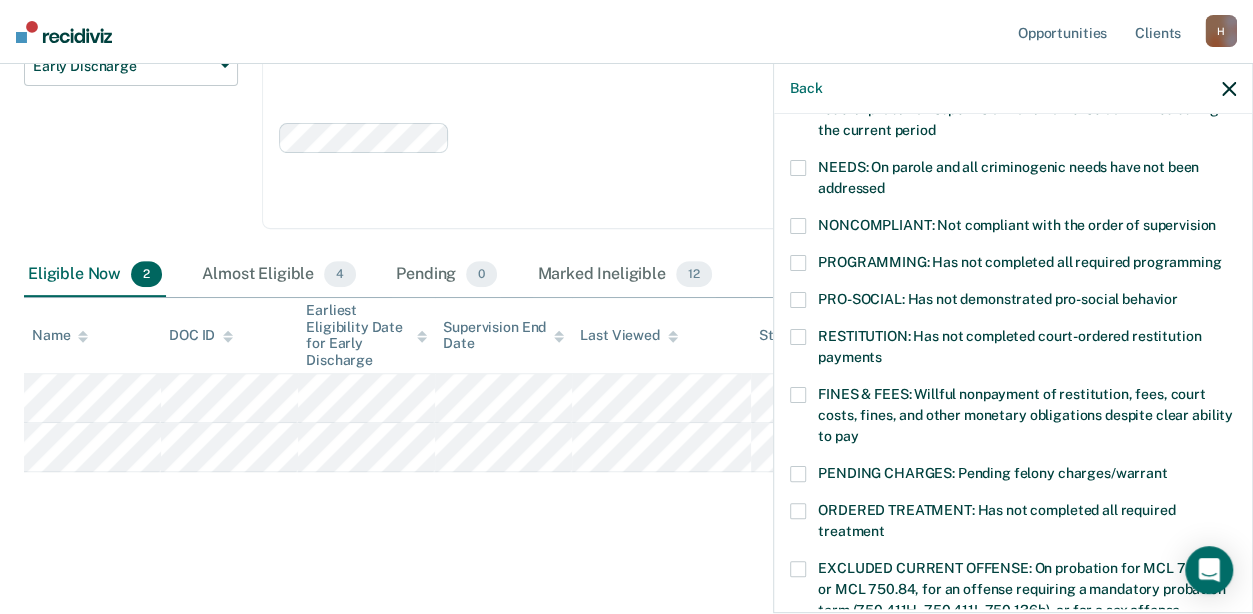 click at bounding box center [798, 263] 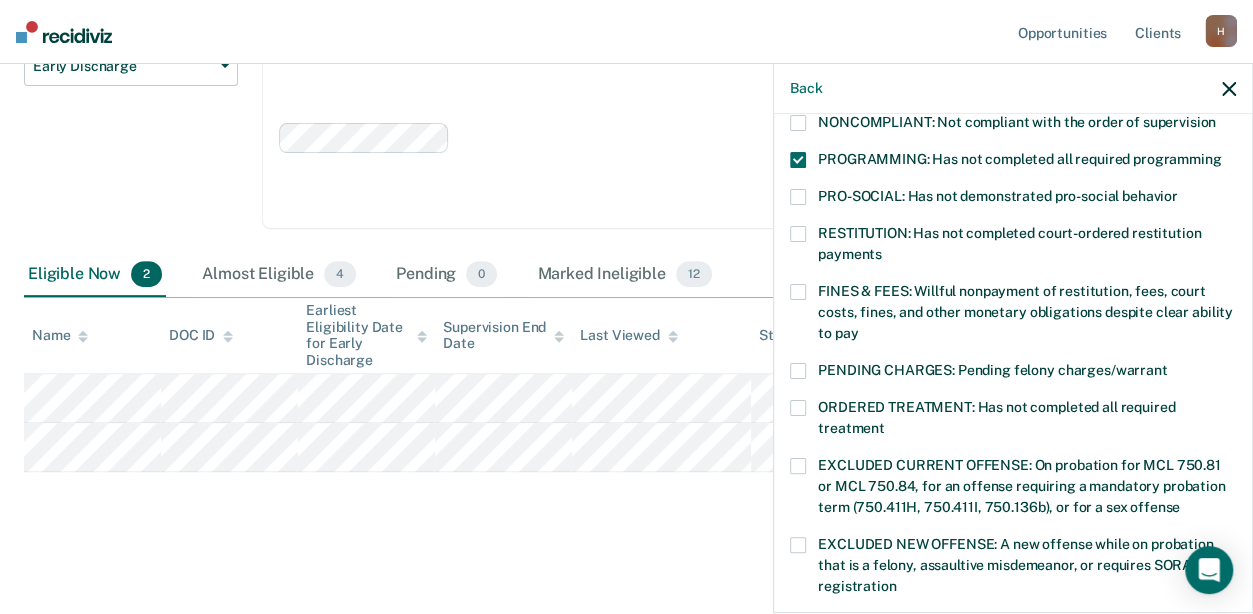 scroll, scrollTop: 762, scrollLeft: 0, axis: vertical 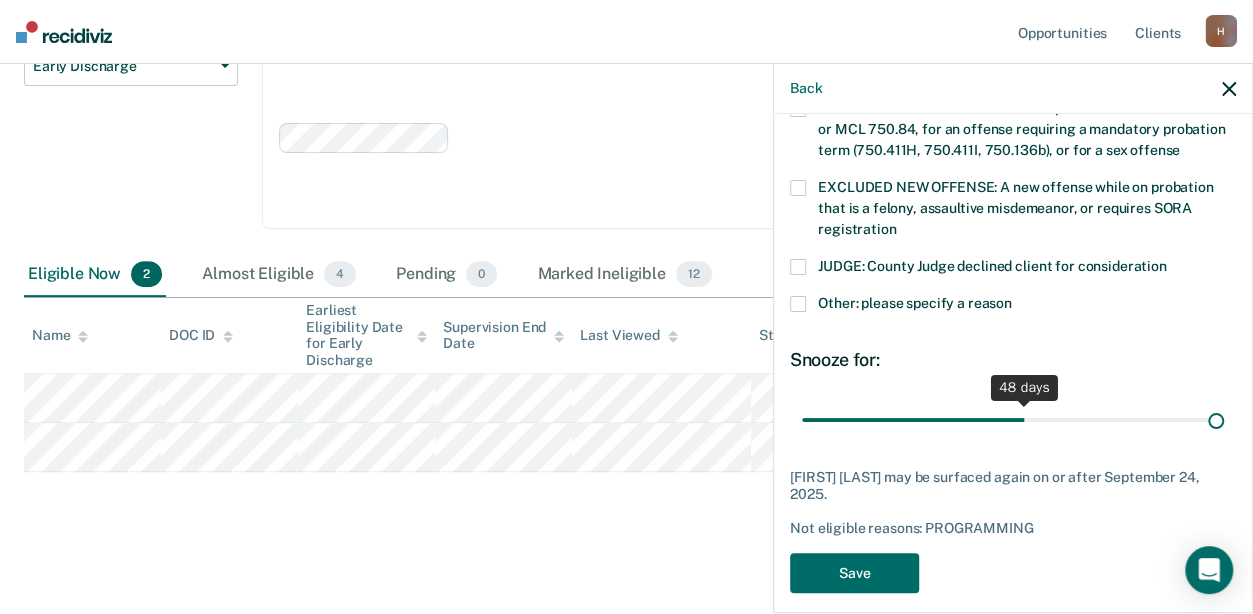 drag, startPoint x: 936, startPoint y: 414, endPoint x: 1332, endPoint y: 434, distance: 396.50473 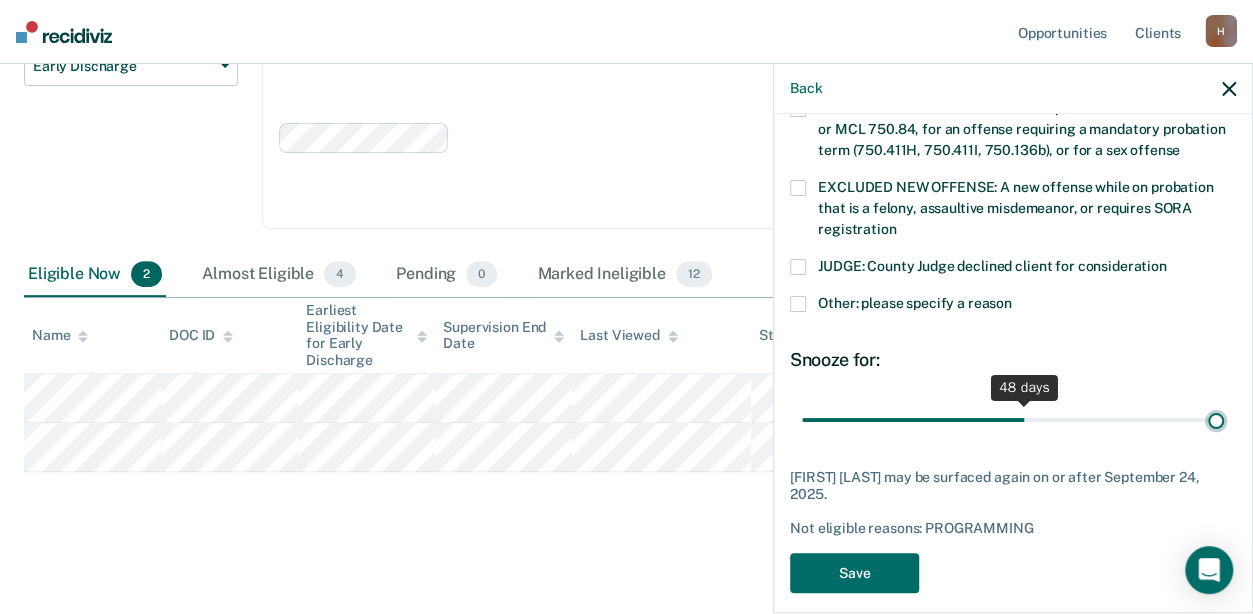 type on "90" 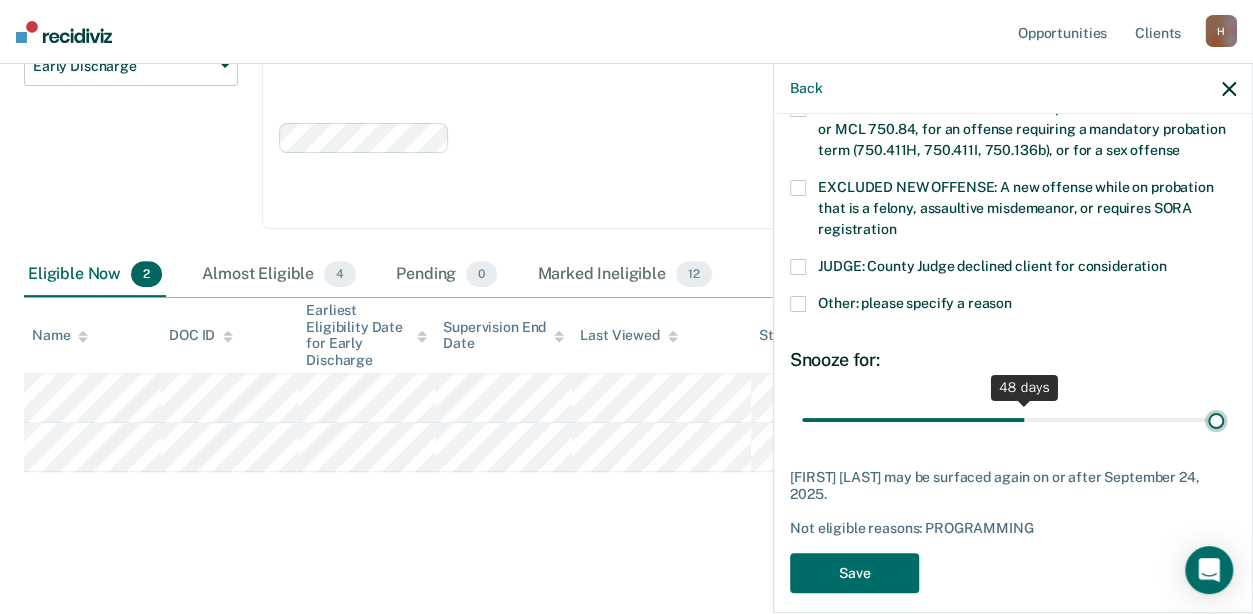 click at bounding box center (1013, 419) 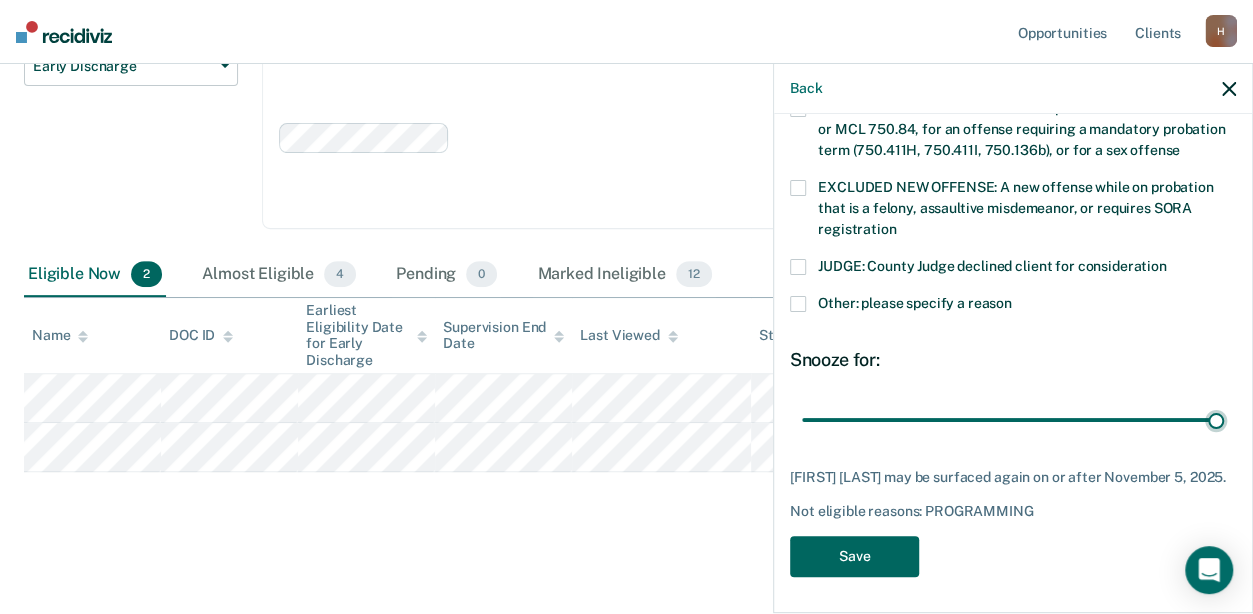 drag, startPoint x: 867, startPoint y: 552, endPoint x: 817, endPoint y: 532, distance: 53.851646 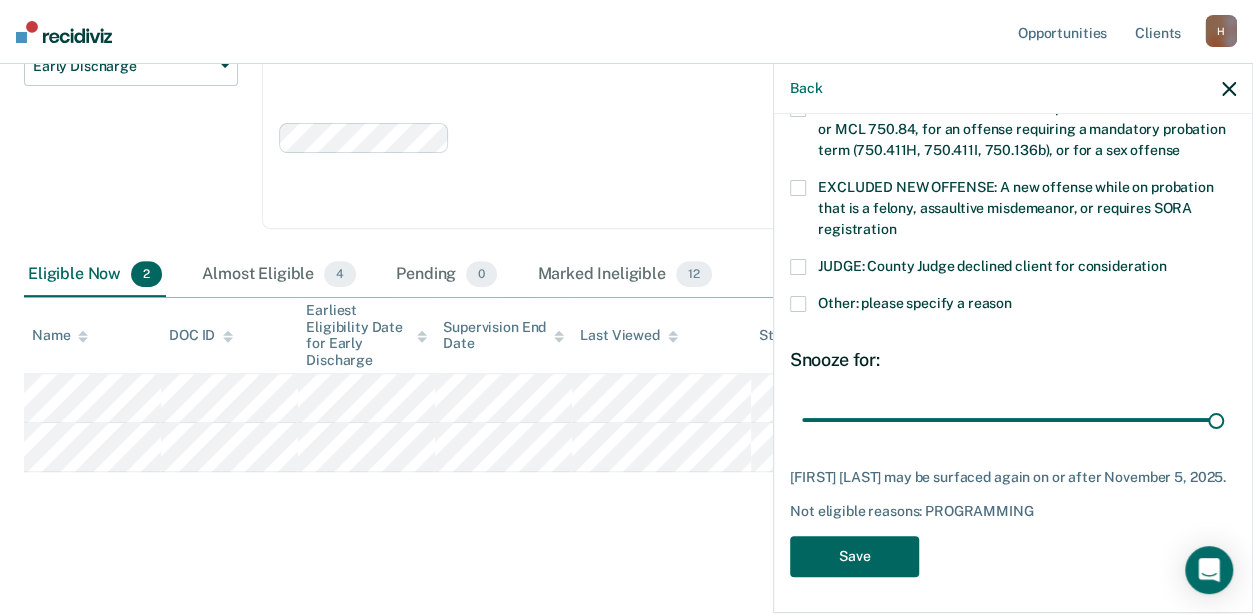 click on "Save" at bounding box center [854, 556] 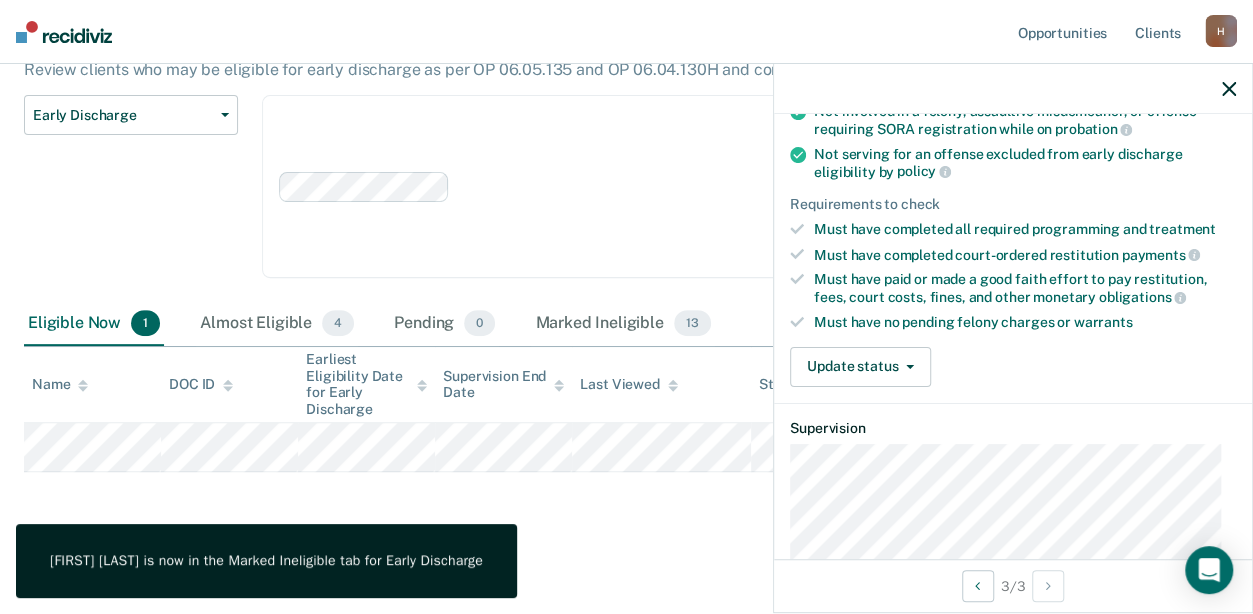 scroll, scrollTop: 300, scrollLeft: 0, axis: vertical 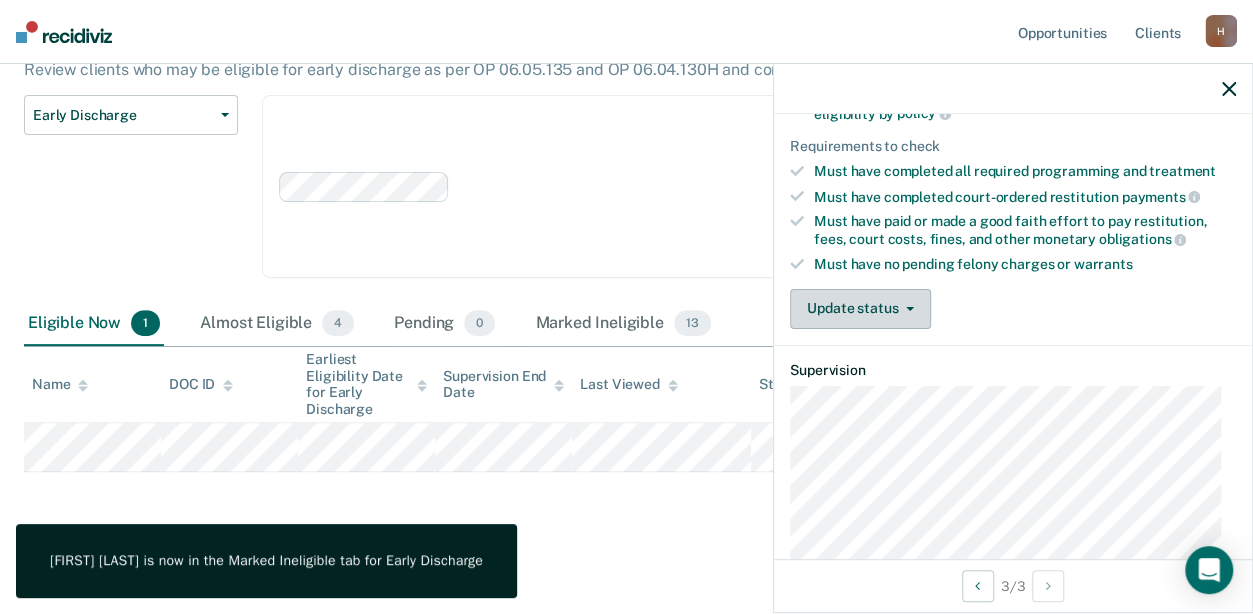 click on "Validated by data from COMS Completed at least half of probation   term   No active PPO ordered during the probation   term   Not involved in a felony, assaultive misdemeanor, or offense requiring SORA registration while on   probation   Not serving for an offense excluded from early discharge eligibility by   policy   Requirements to check Must have completed all required programming and   treatment Must have completed court-ordered restitution   payments   Must have paid or made a good faith effort to pay restitution, fees, court costs, fines, and other monetary   obligations   Must have no pending felony charges or   warrants Update status Mark Pending Mark Ineligible" at bounding box center (1013, 141) 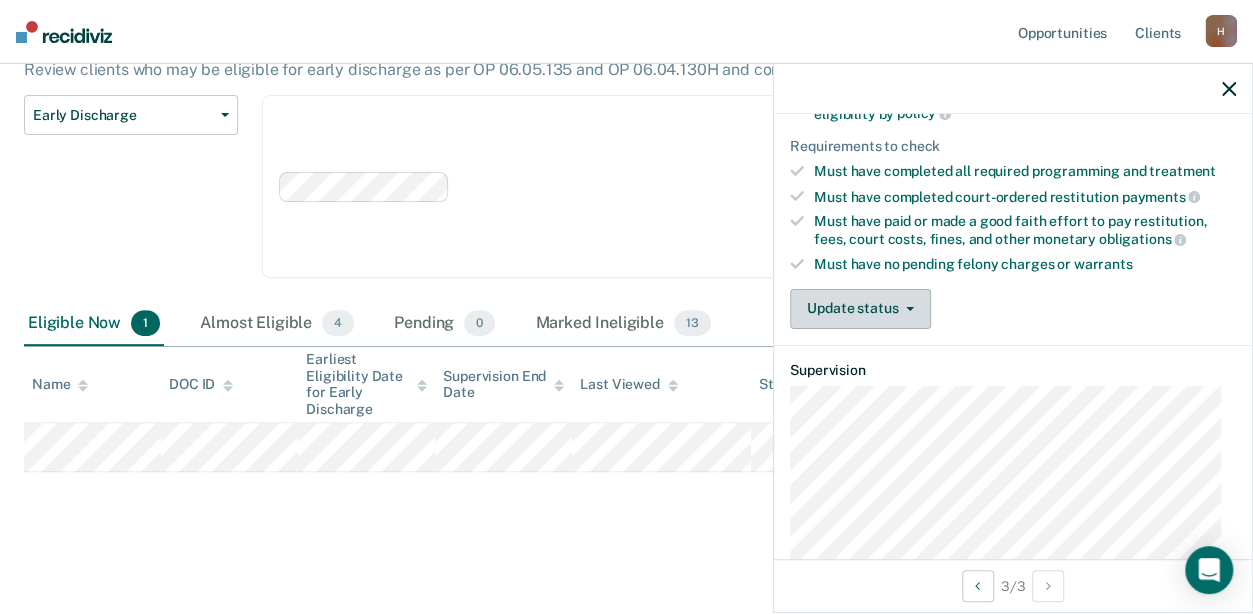 click on "Update status" at bounding box center (860, 309) 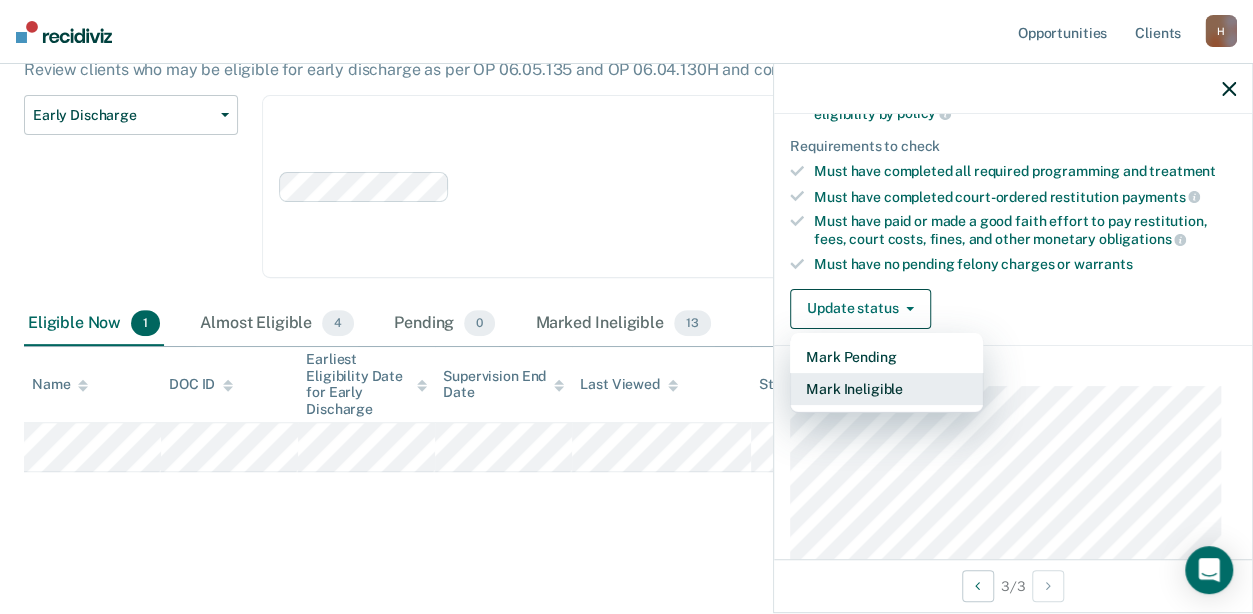 click on "Mark Ineligible" at bounding box center [886, 389] 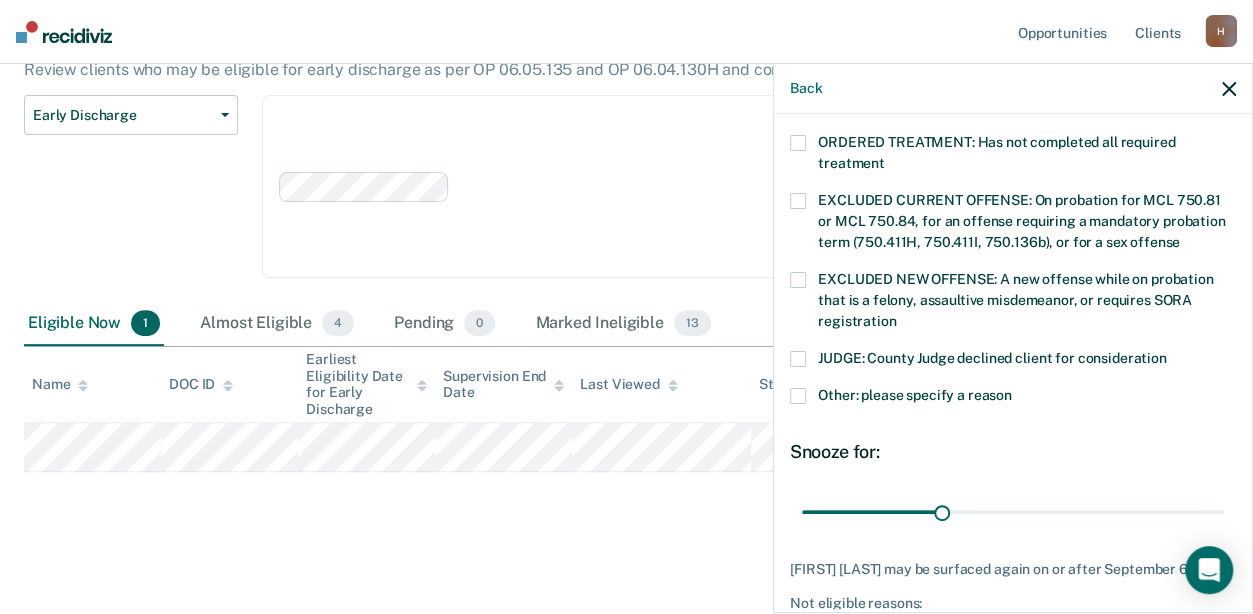scroll, scrollTop: 700, scrollLeft: 0, axis: vertical 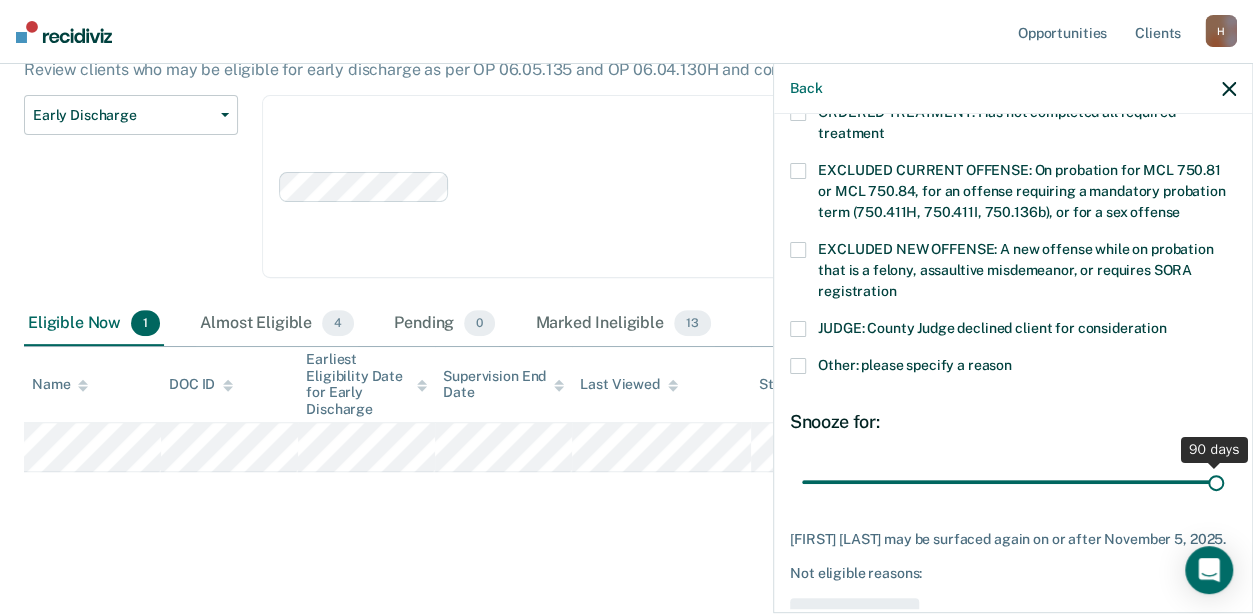 drag, startPoint x: 935, startPoint y: 481, endPoint x: 1238, endPoint y: 474, distance: 303.08084 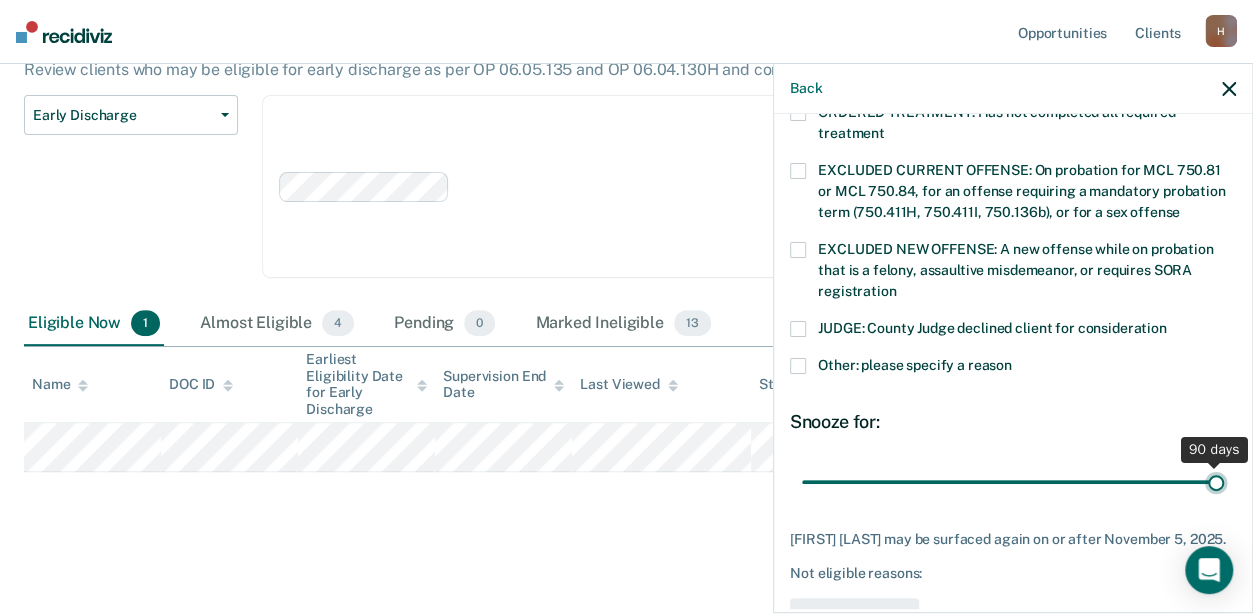 type on "90" 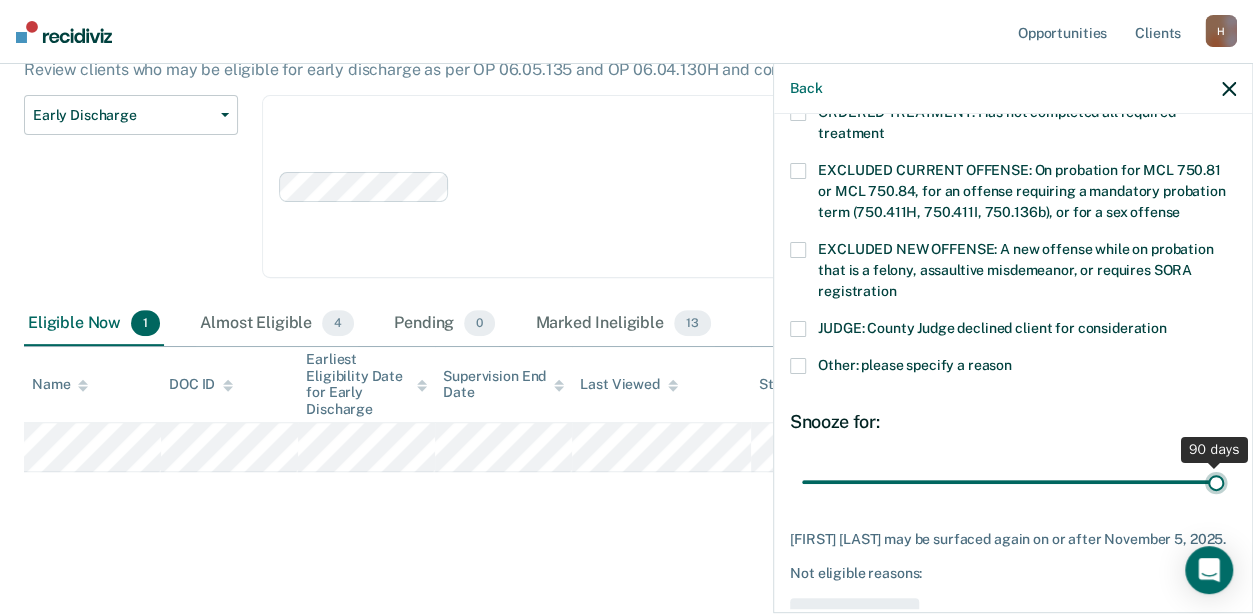 click at bounding box center [1013, 481] 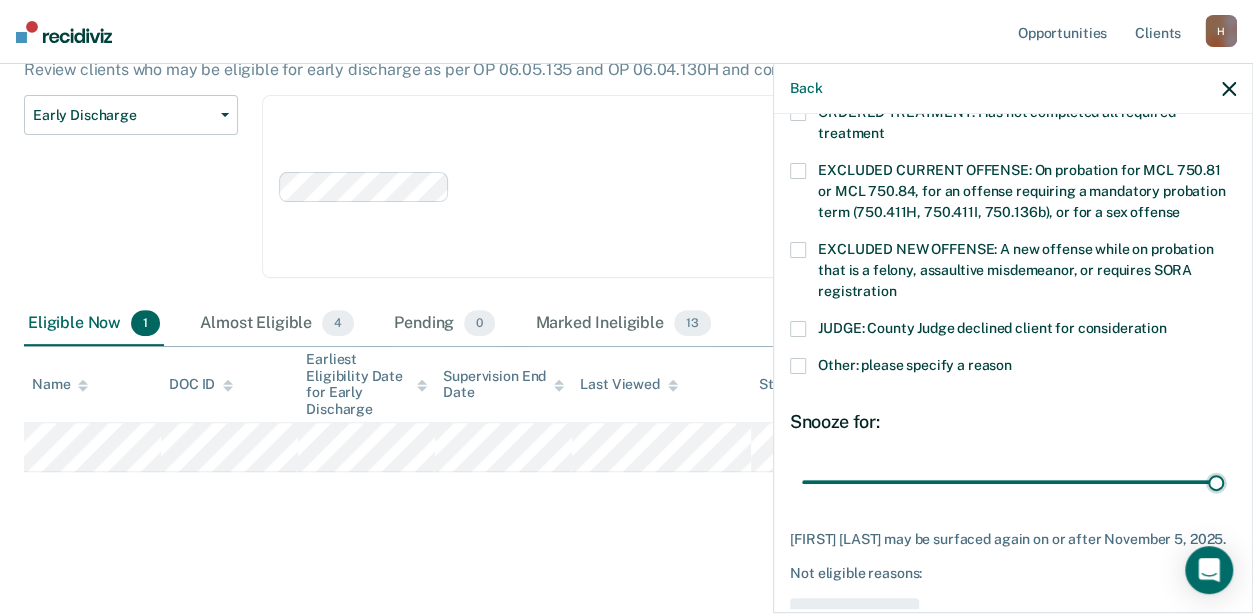 click at bounding box center [798, 366] 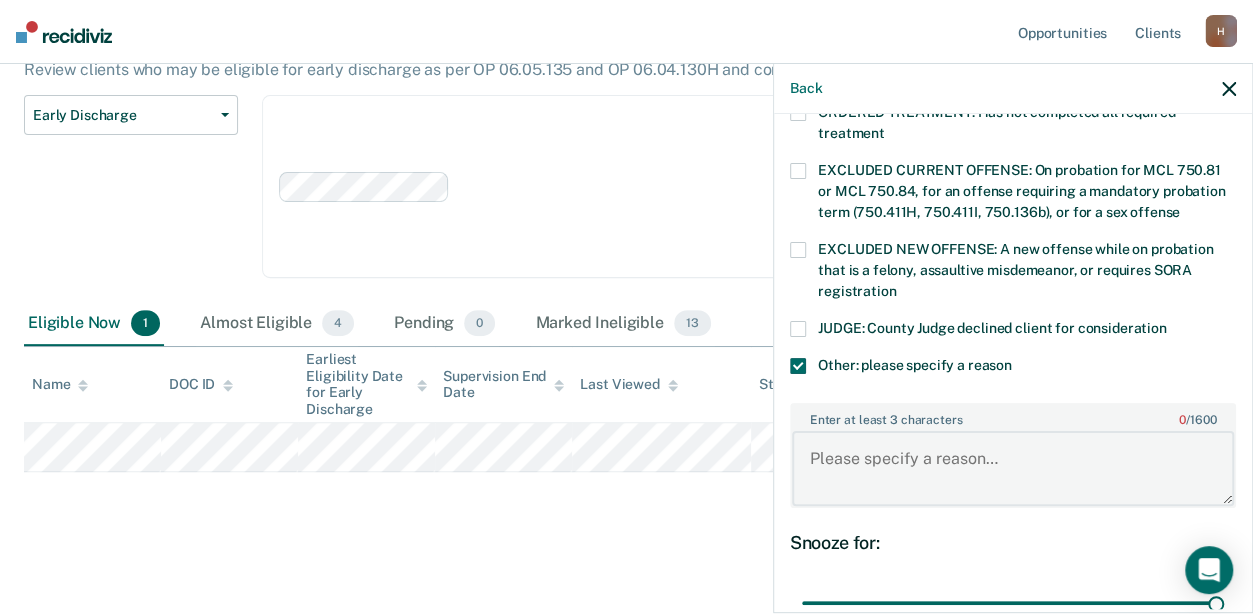 click on "Enter at least 3 characters 0  /  1600" at bounding box center [1013, 468] 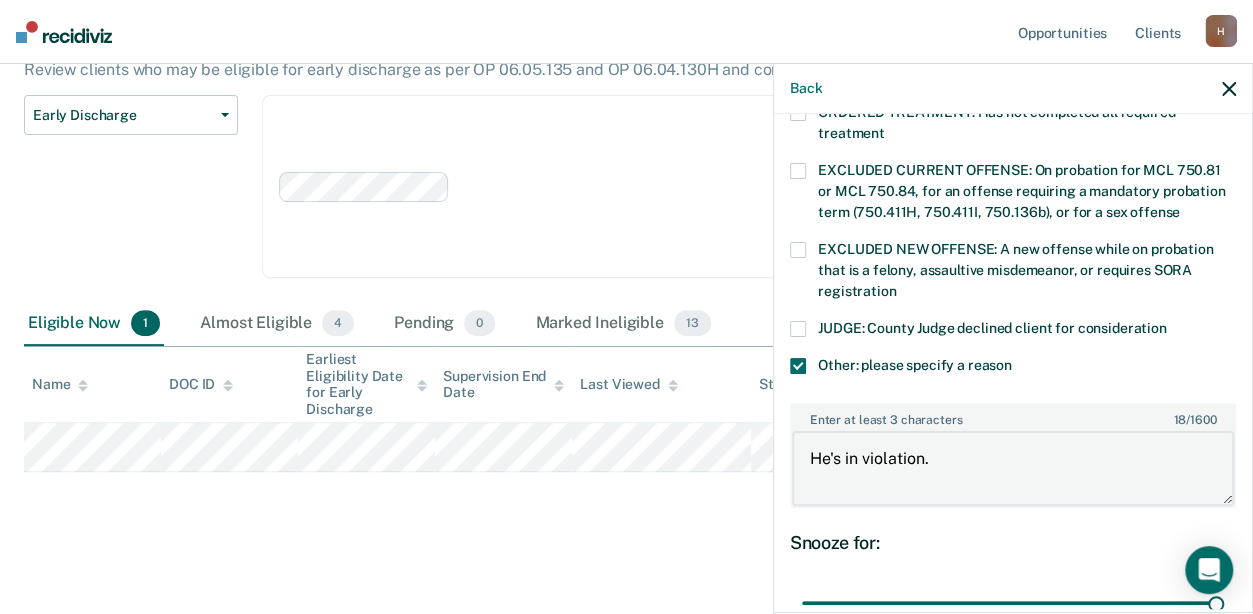 scroll, scrollTop: 900, scrollLeft: 0, axis: vertical 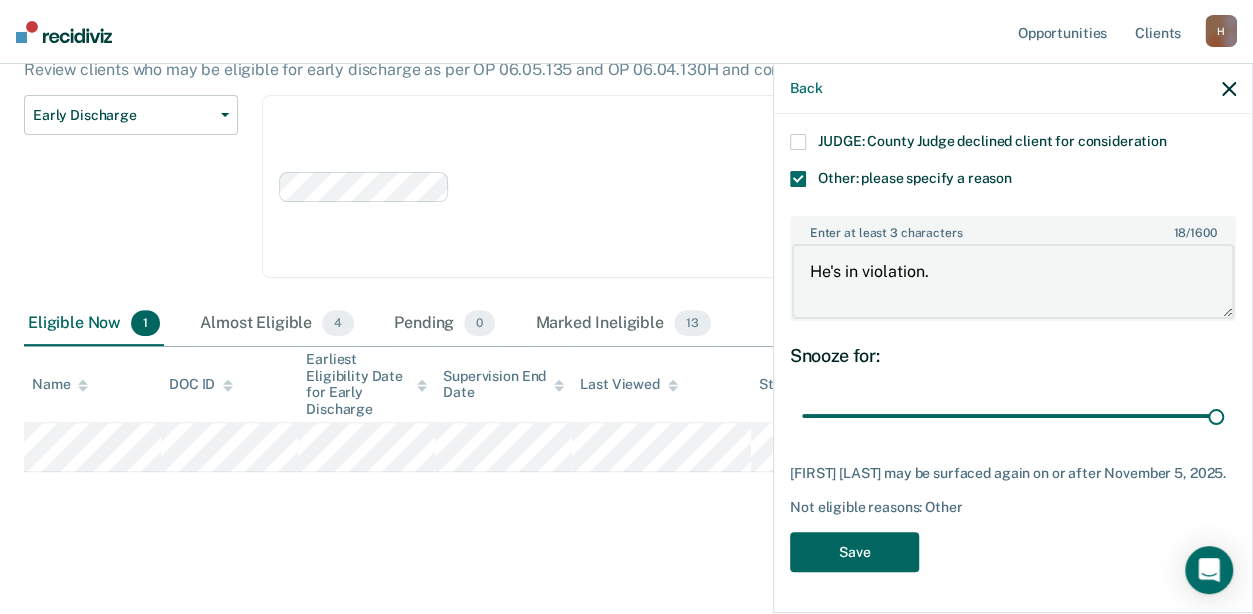 type on "He's in violation." 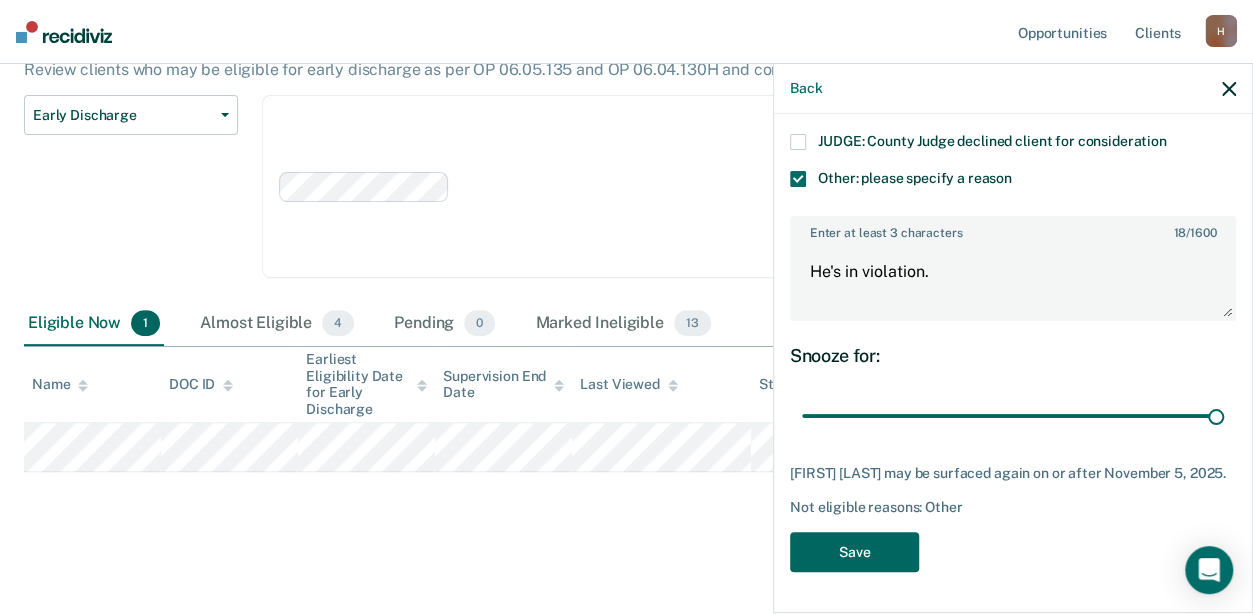 click on "Save" at bounding box center (854, 552) 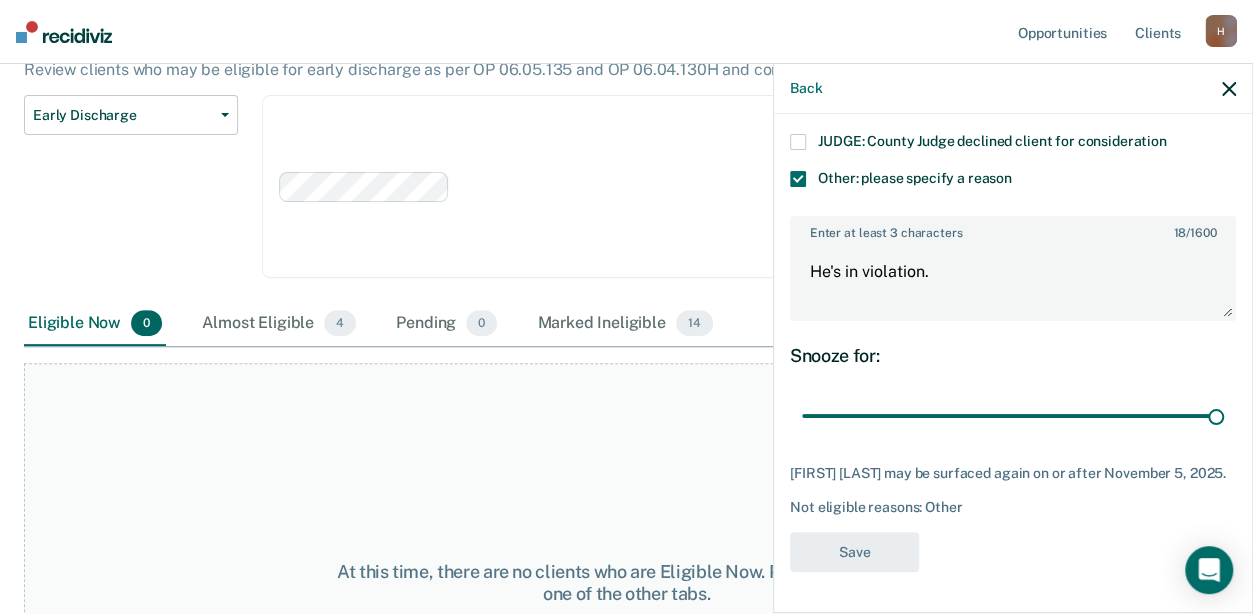 scroll, scrollTop: 704, scrollLeft: 0, axis: vertical 